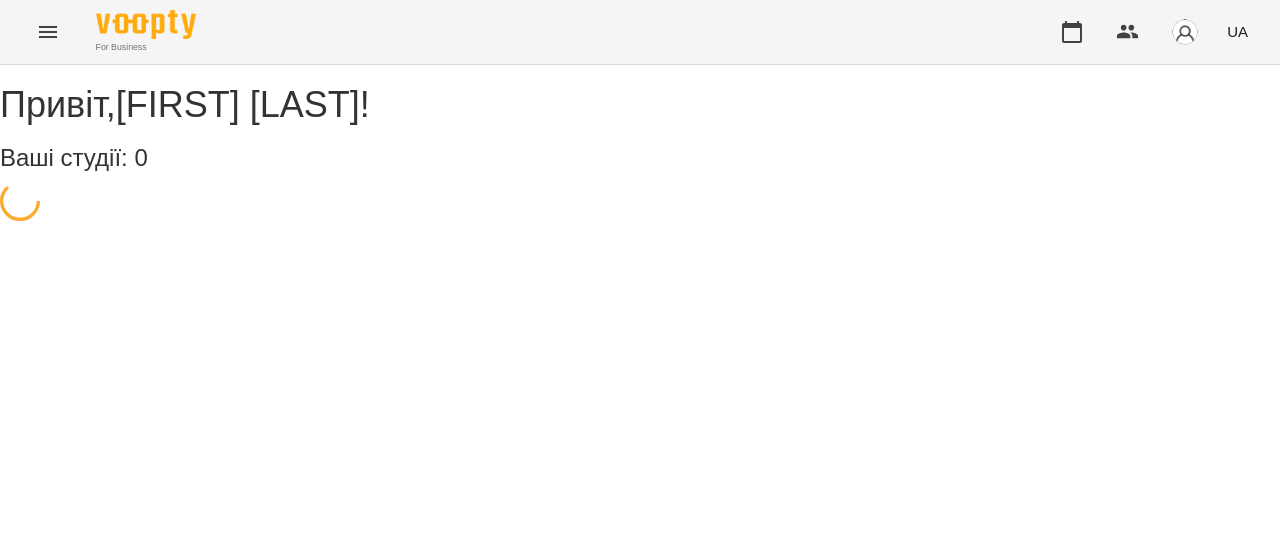 scroll, scrollTop: 0, scrollLeft: 0, axis: both 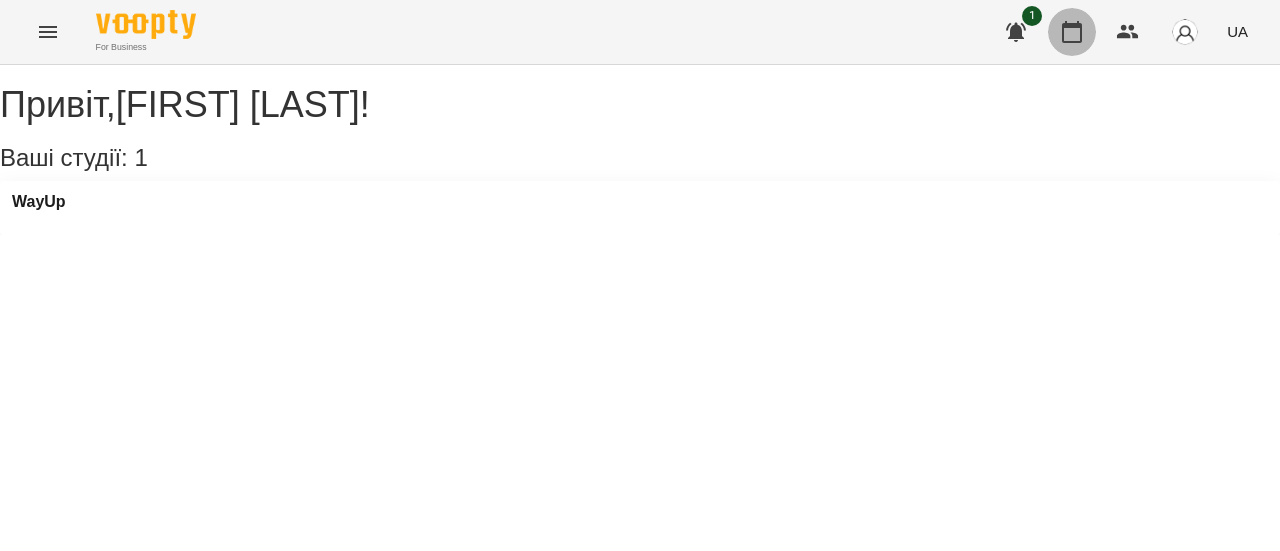 click at bounding box center (1072, 32) 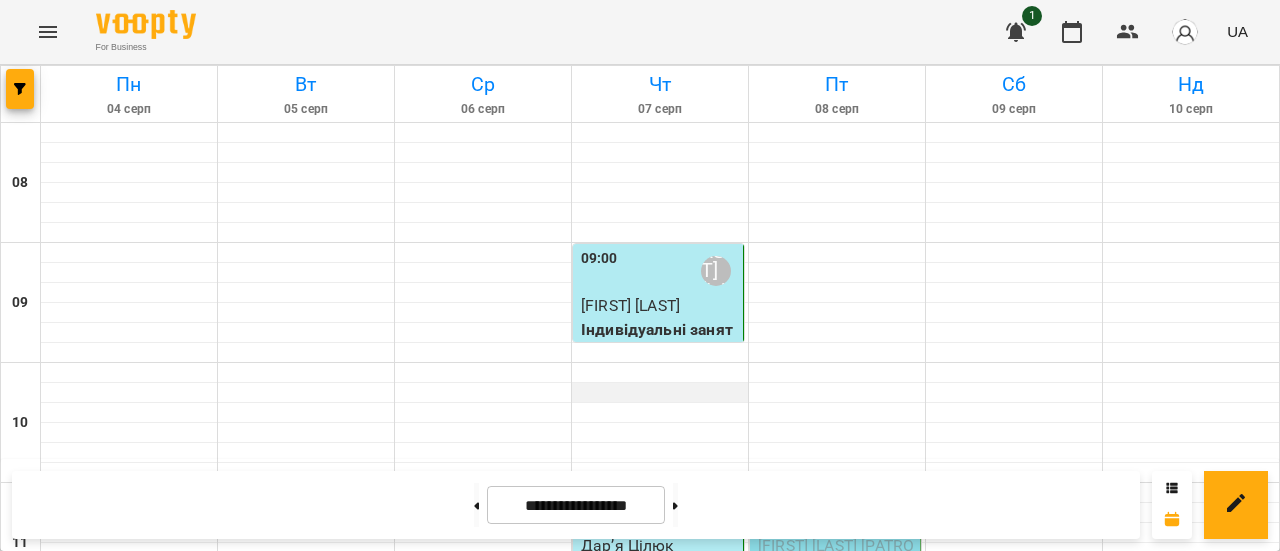 scroll, scrollTop: 1217, scrollLeft: 0, axis: vertical 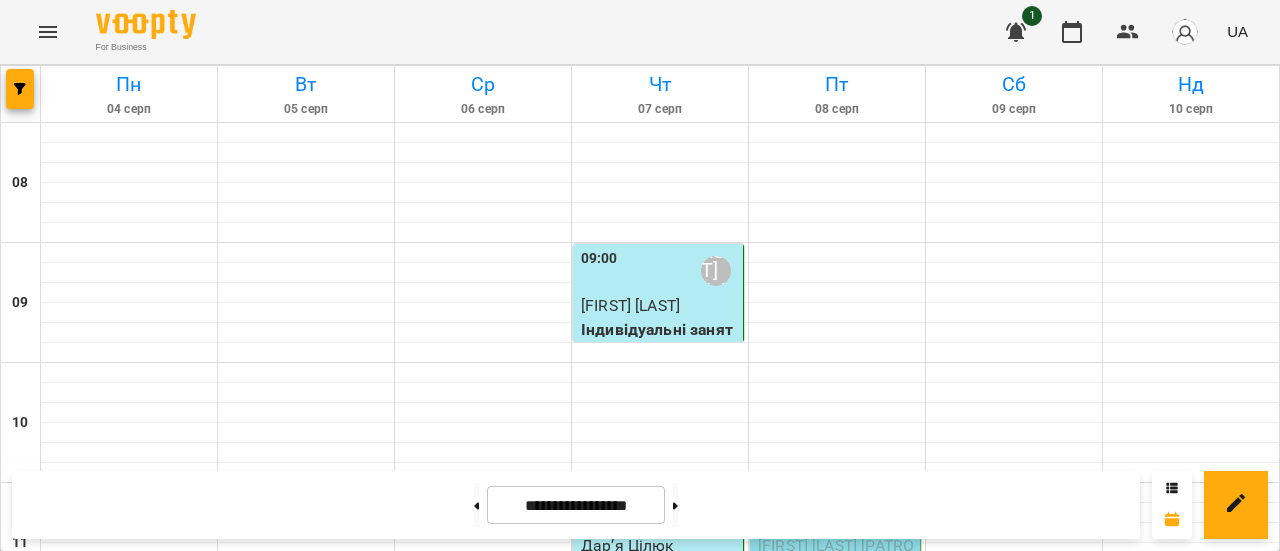 click on "19:00 [FIRST] [LAST] 6 Група 90хв (Beginner A)" at bounding box center (835, 1533) 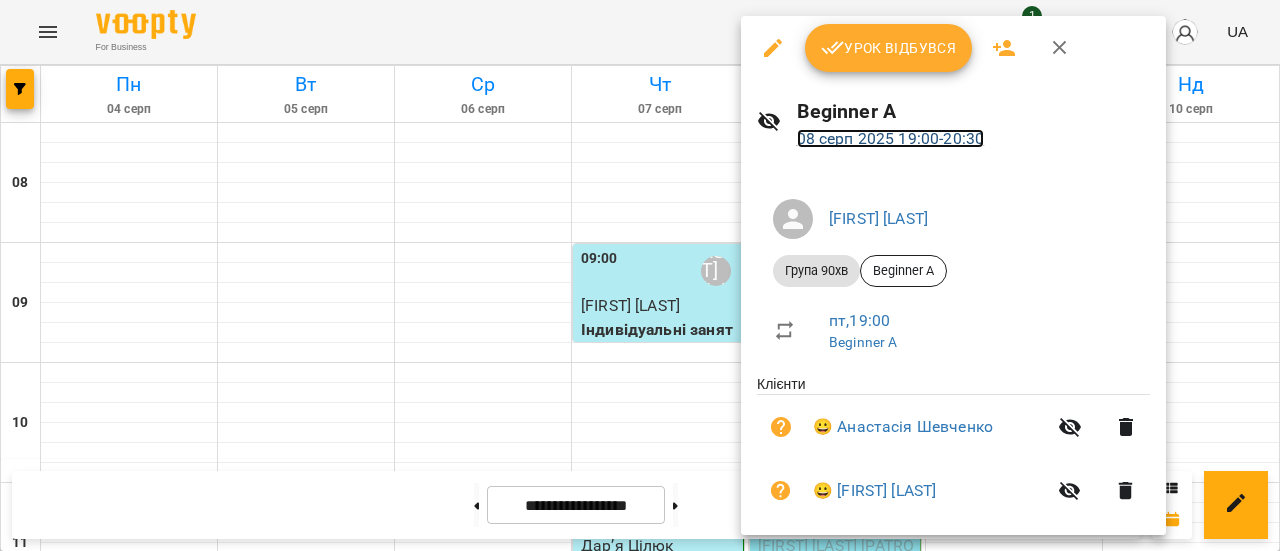 click on "08 [MONTH] 2025 19:00  -  20:30" at bounding box center (891, 138) 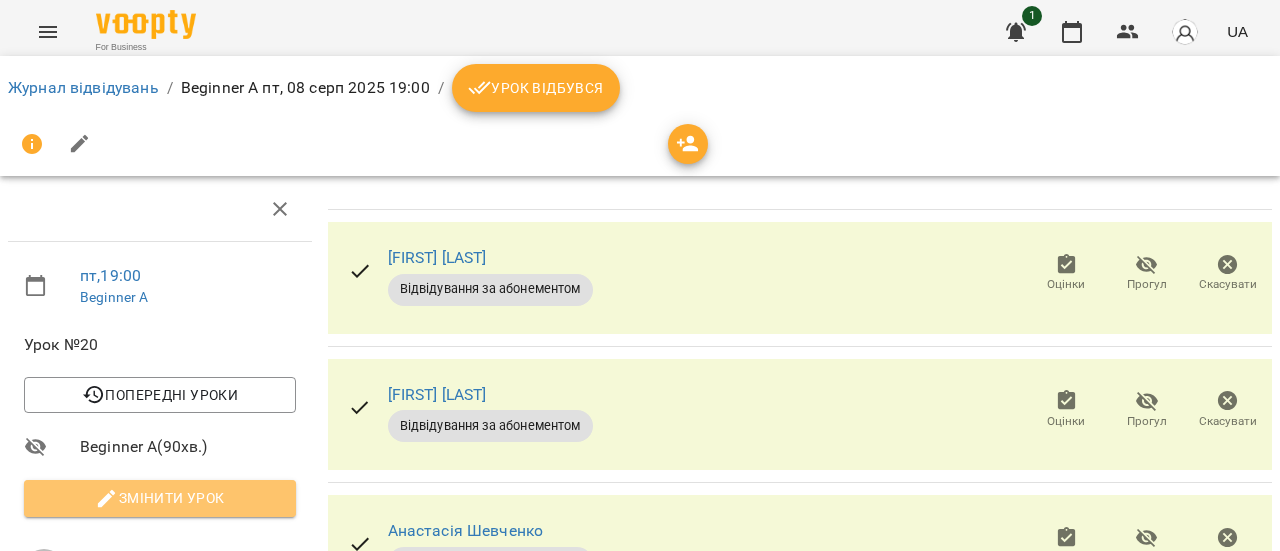 click on "Змінити урок" at bounding box center (160, 498) 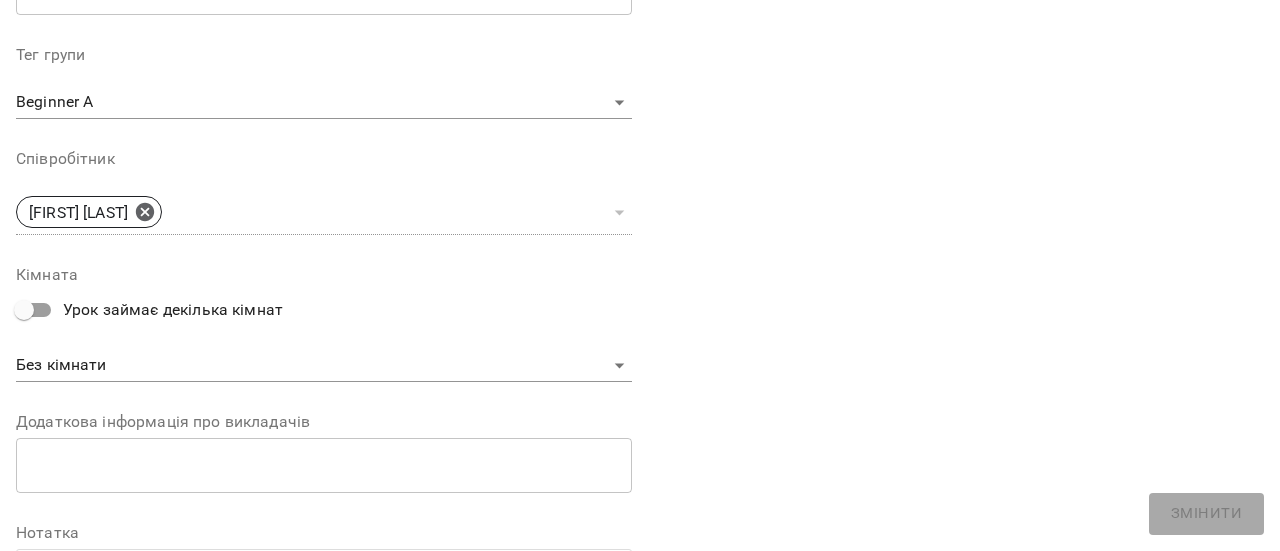 scroll, scrollTop: 790, scrollLeft: 0, axis: vertical 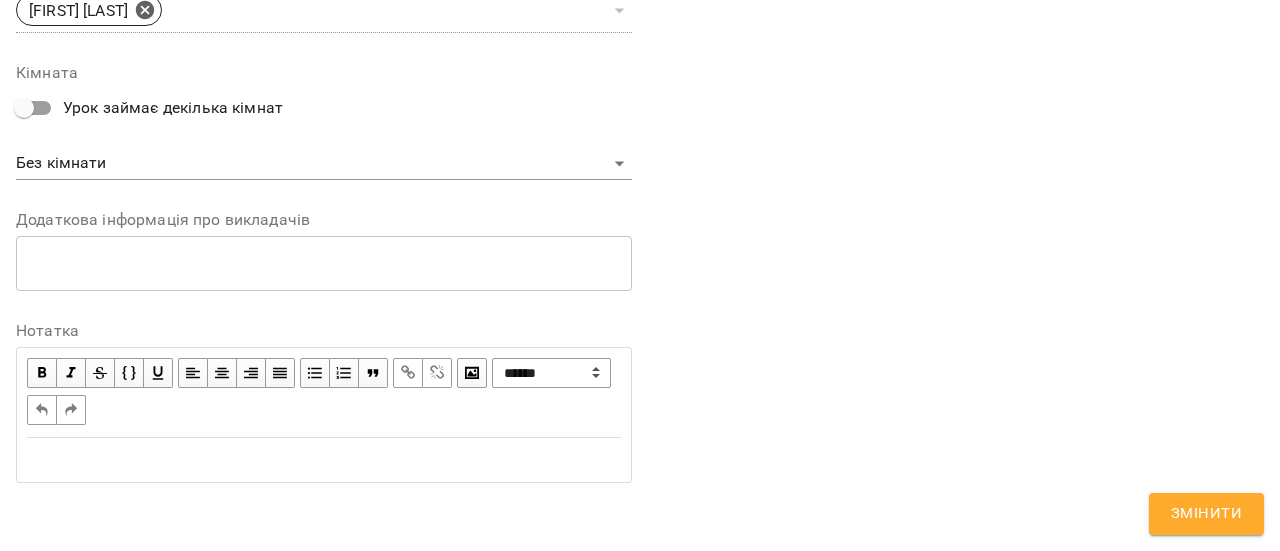 click at bounding box center [324, 460] 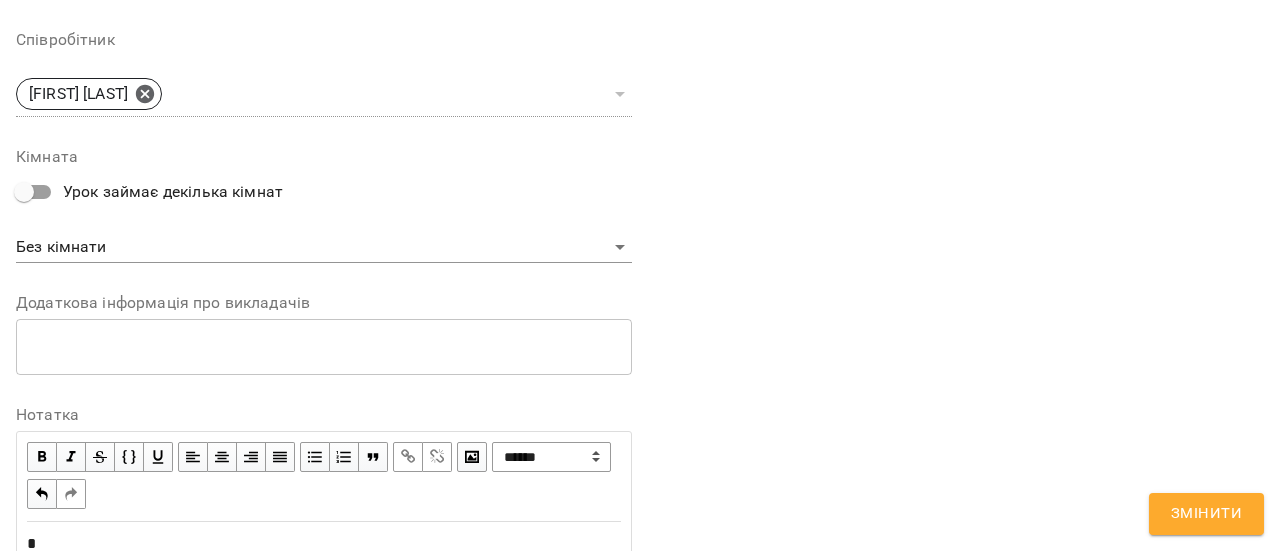scroll, scrollTop: 874, scrollLeft: 0, axis: vertical 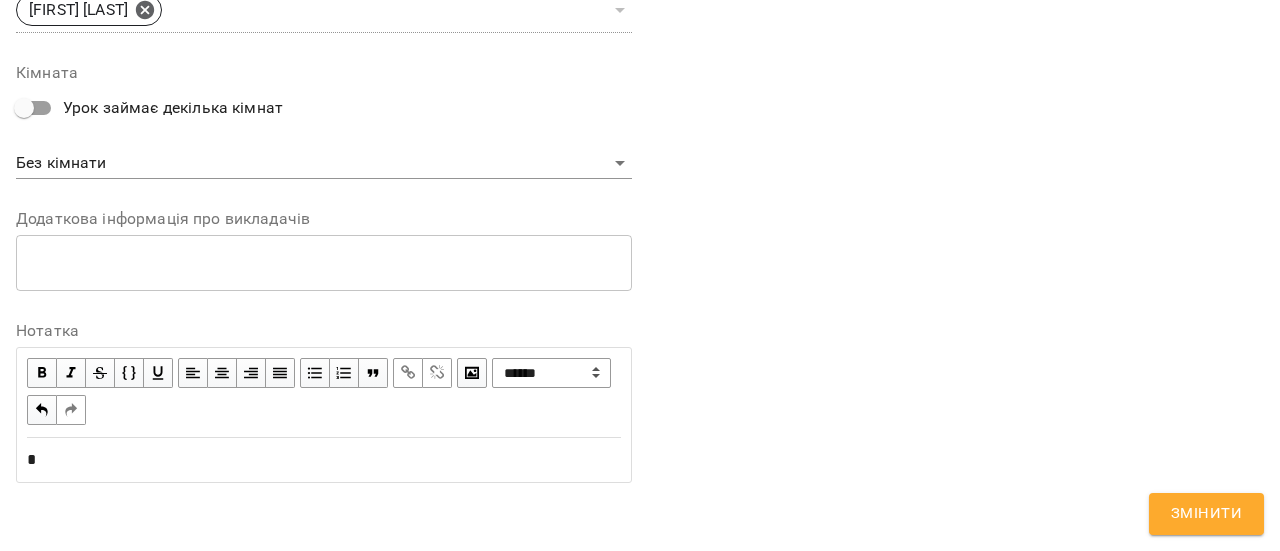 type 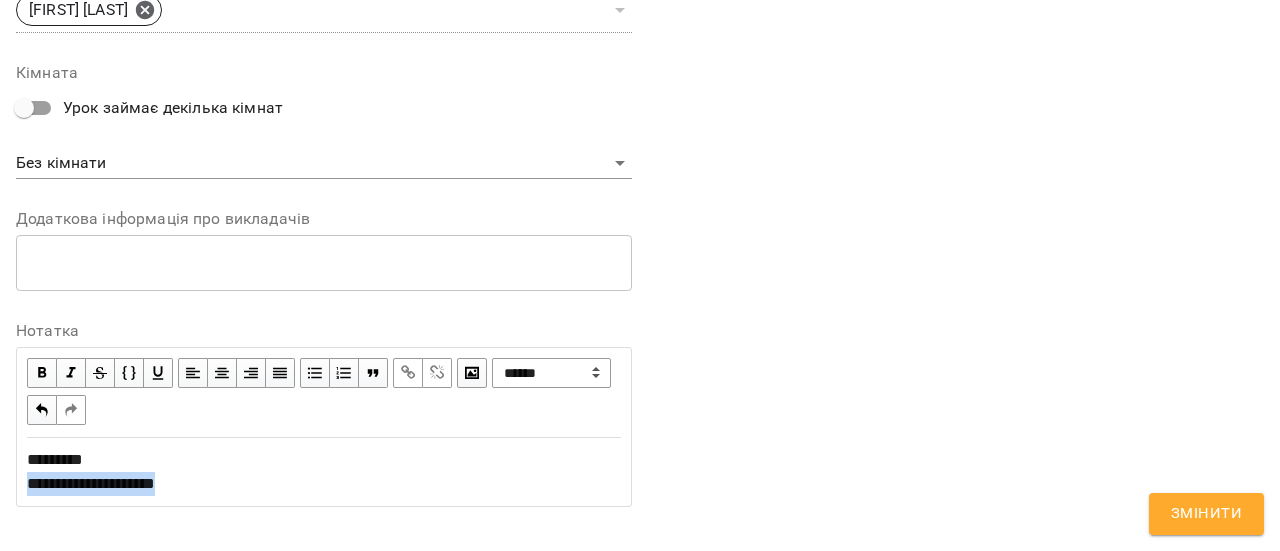 drag, startPoint x: 212, startPoint y: 483, endPoint x: 24, endPoint y: 499, distance: 188.67963 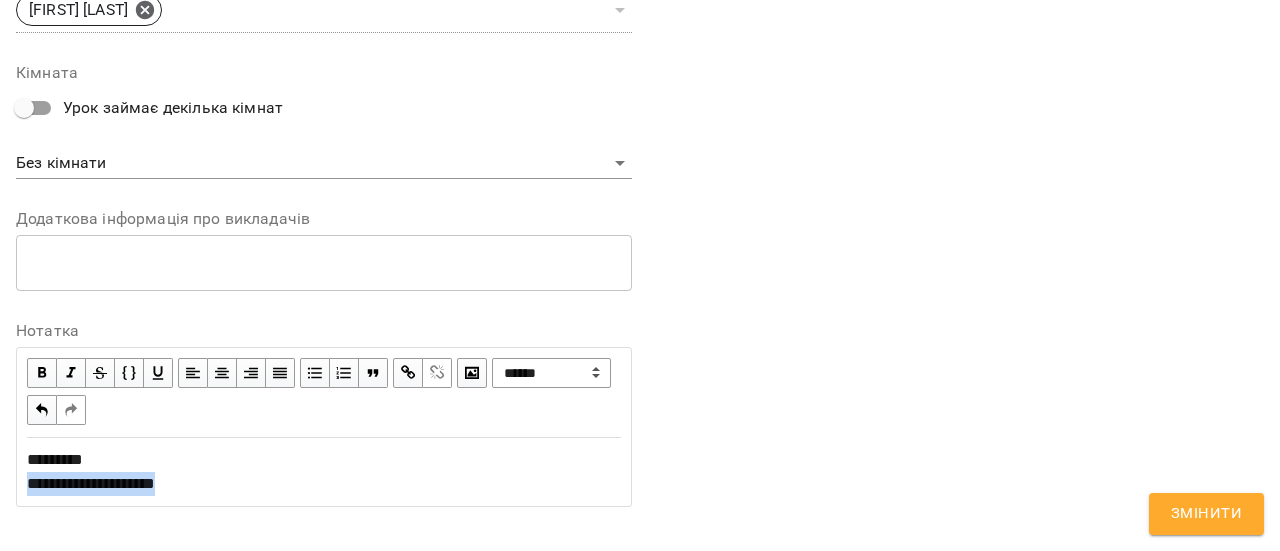 click on "[NAME]
[NAME]" at bounding box center [324, 472] 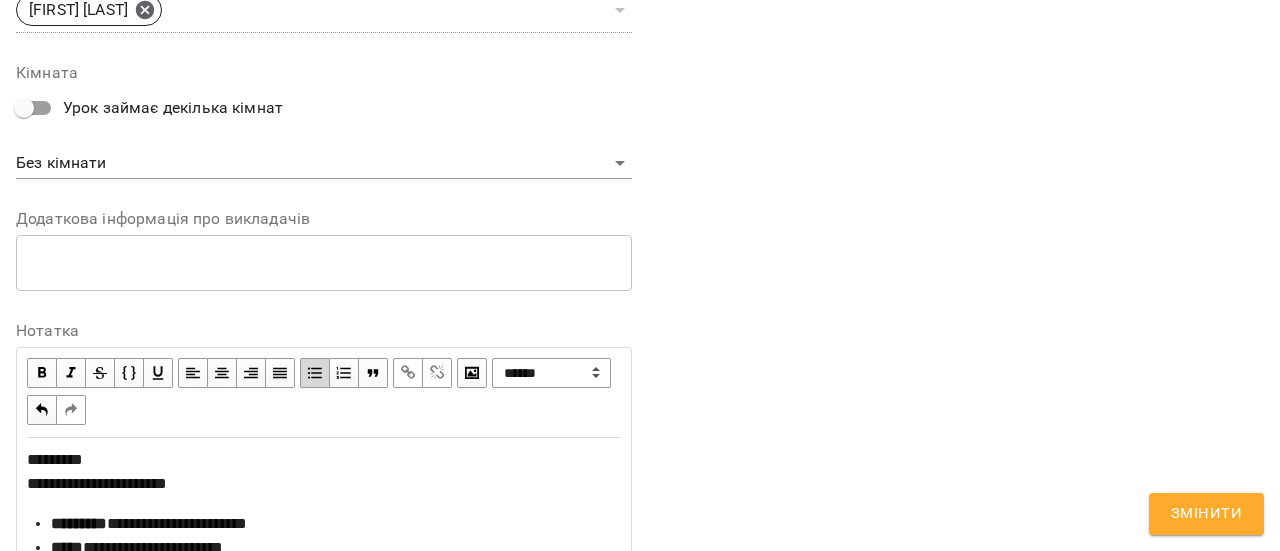 scroll, scrollTop: 940, scrollLeft: 0, axis: vertical 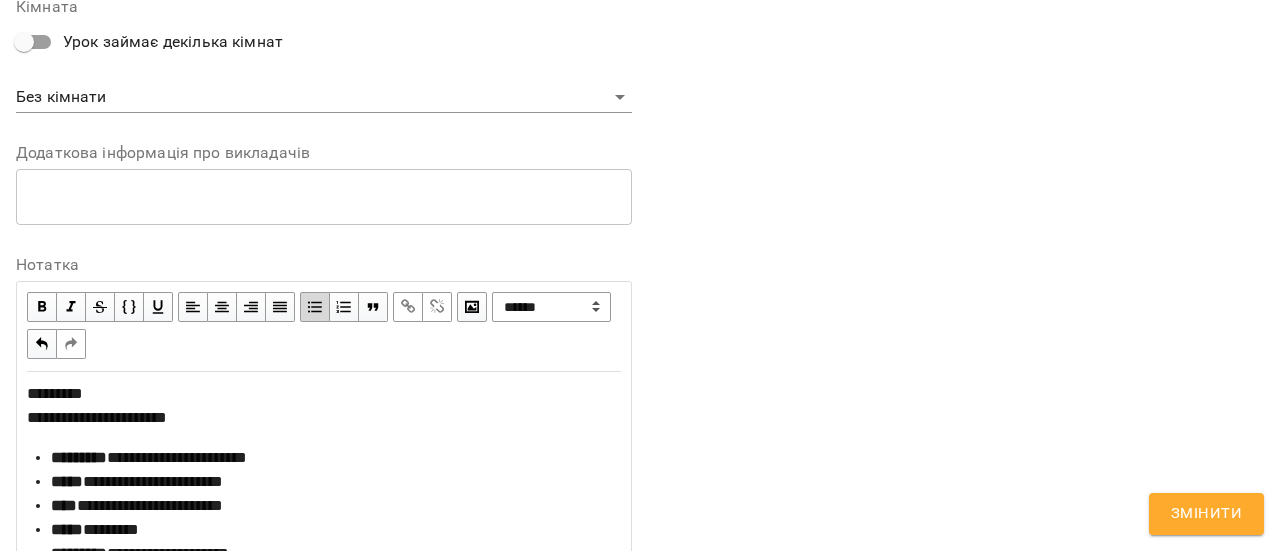 click at bounding box center [315, 307] 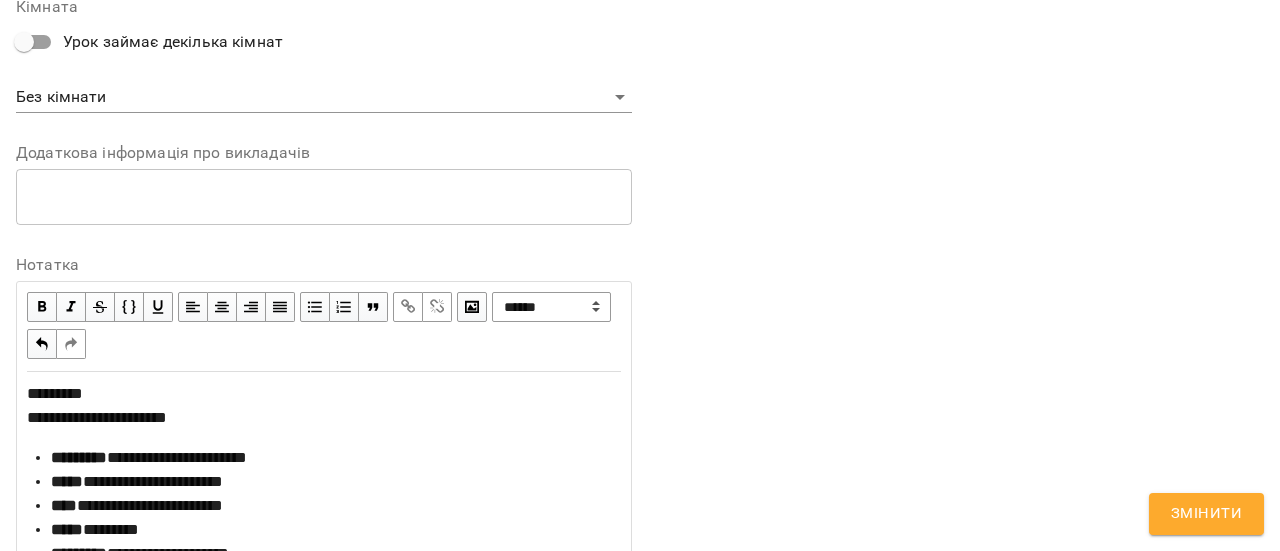 click on "[FIRST] [LAST]" at bounding box center (336, 458) 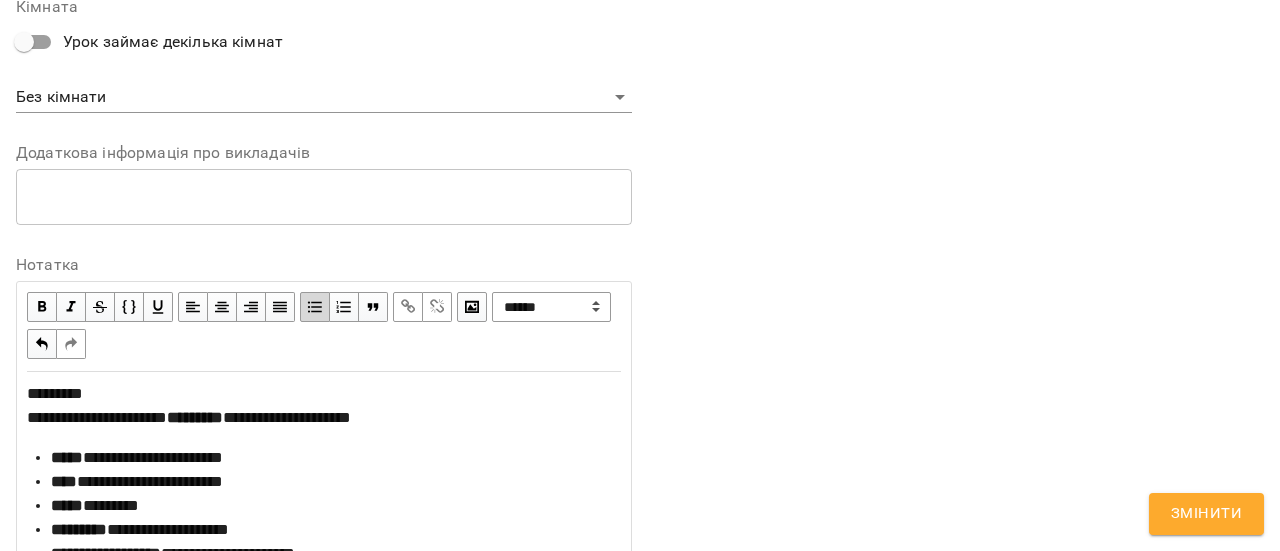 click at bounding box center [315, 307] 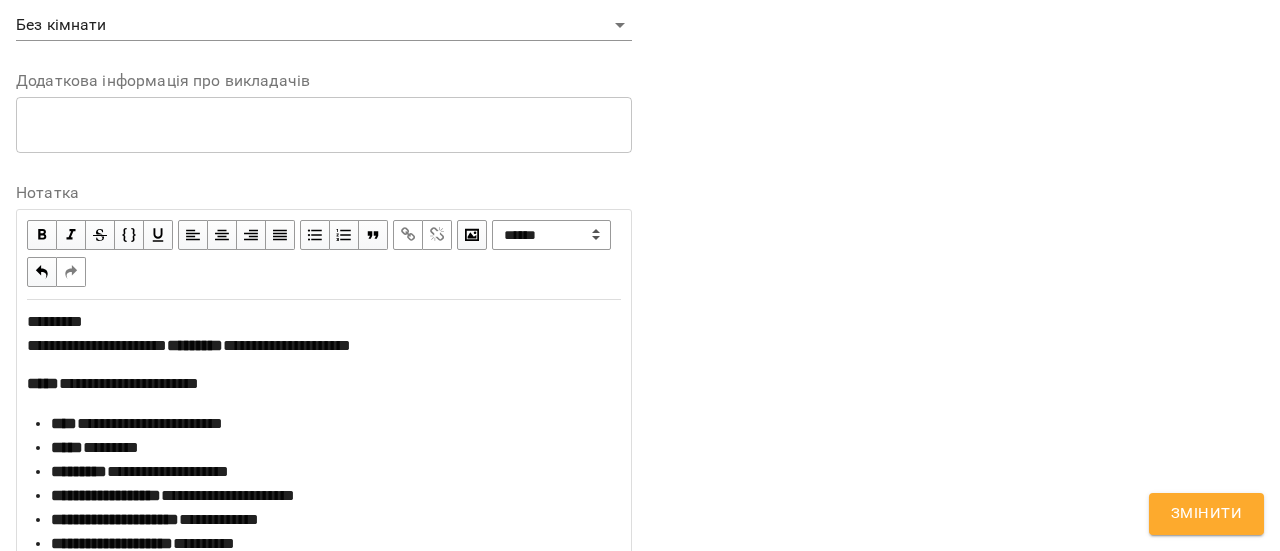 scroll, scrollTop: 1012, scrollLeft: 0, axis: vertical 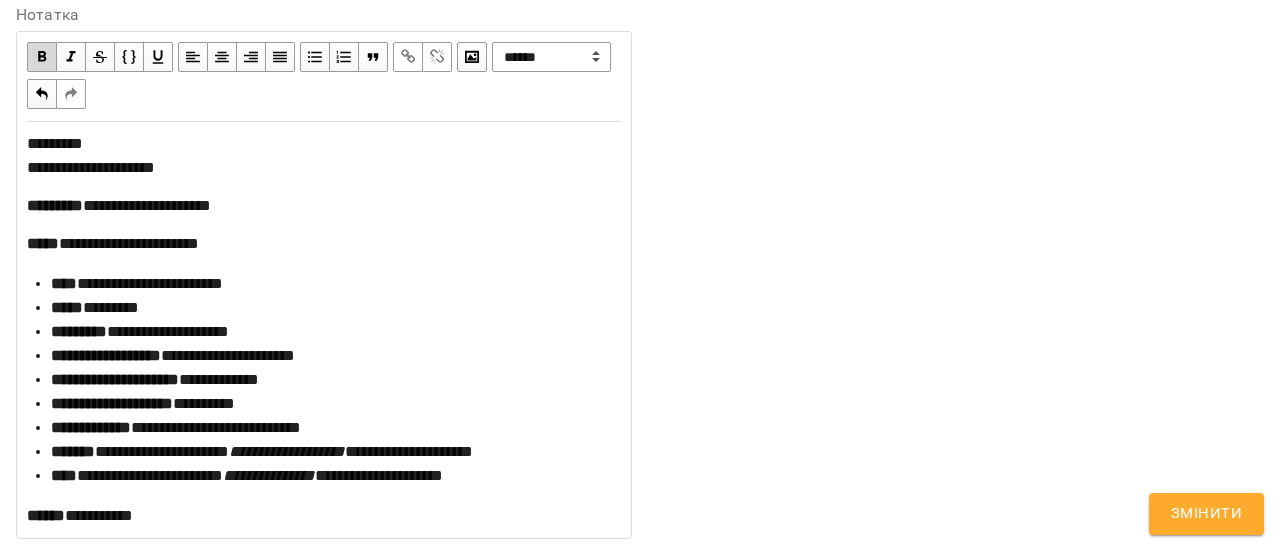 click on "**********" at bounding box center (336, 284) 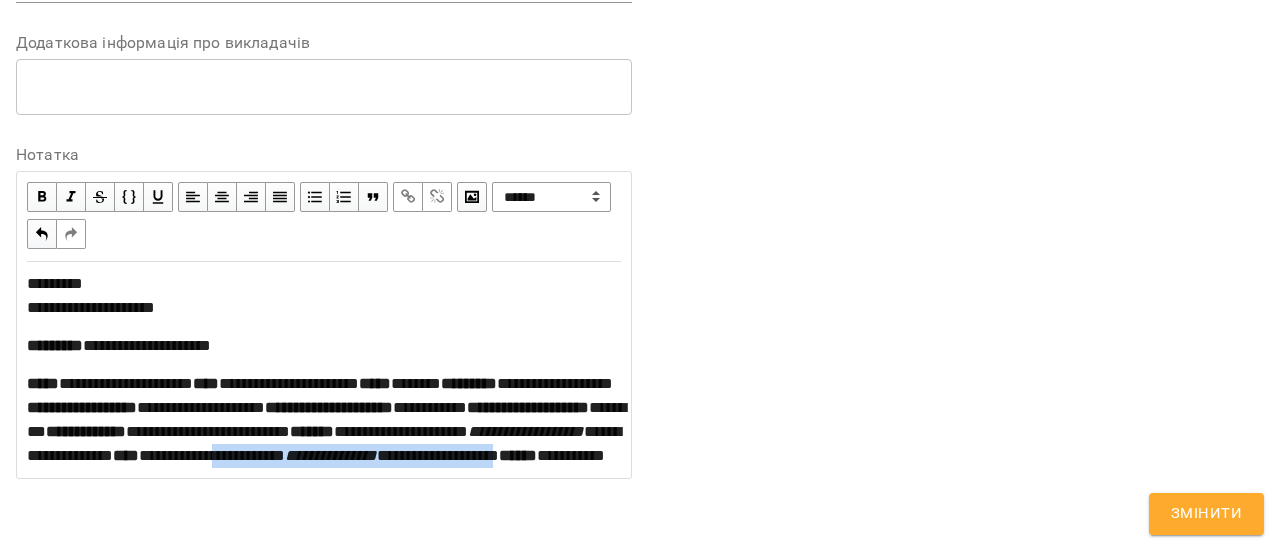 drag, startPoint x: 158, startPoint y: 453, endPoint x: 528, endPoint y: 459, distance: 370.04865 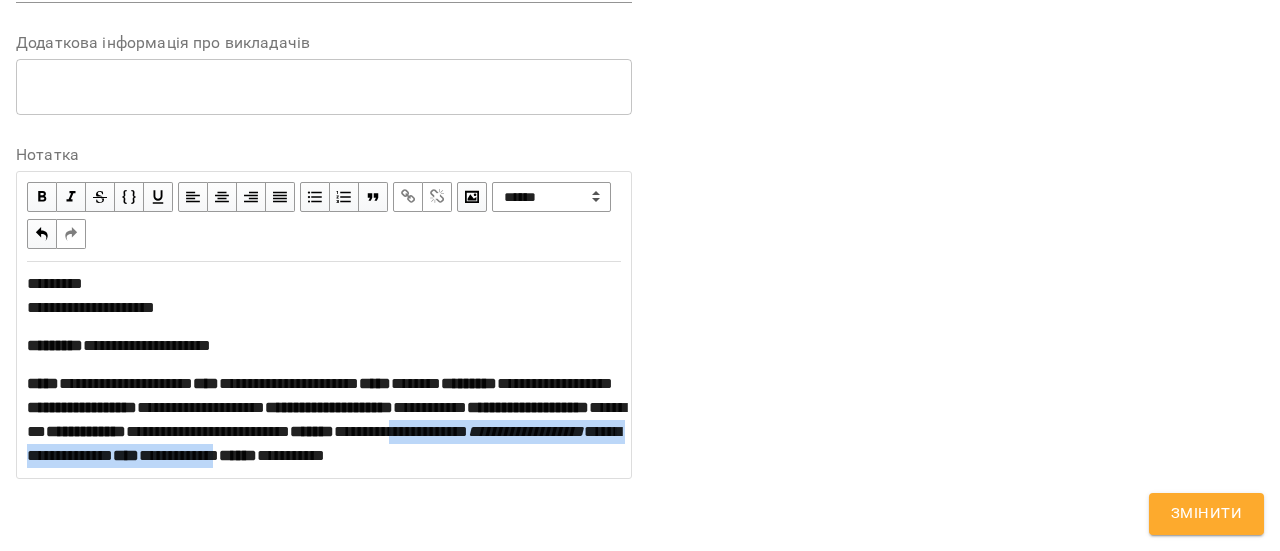 drag, startPoint x: 164, startPoint y: 431, endPoint x: 387, endPoint y: 449, distance: 223.72528 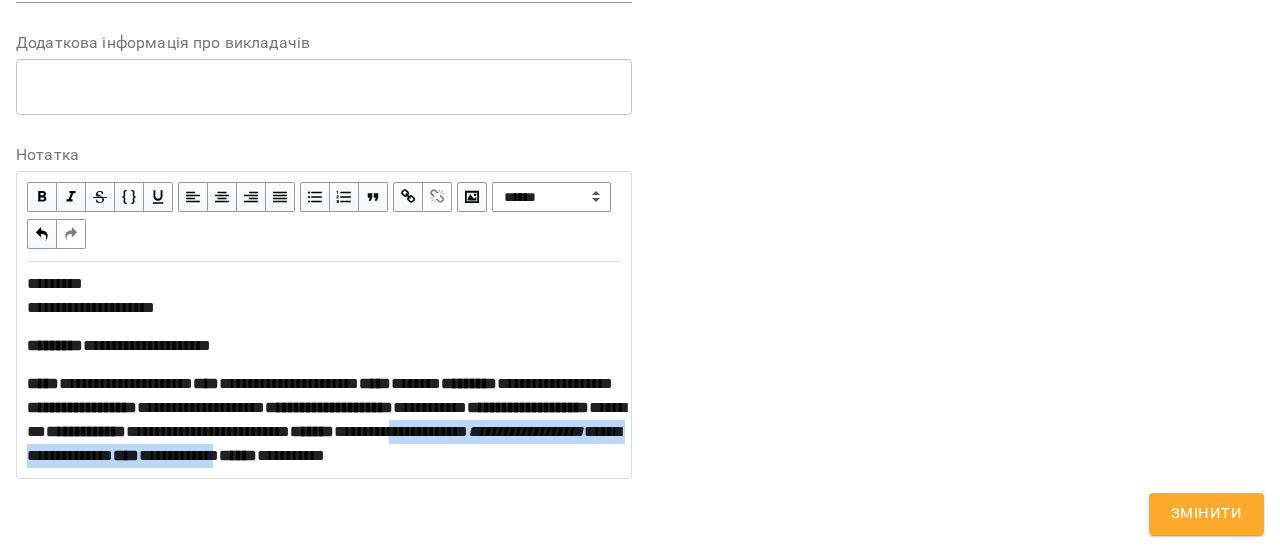 click on "**********" at bounding box center [324, 420] 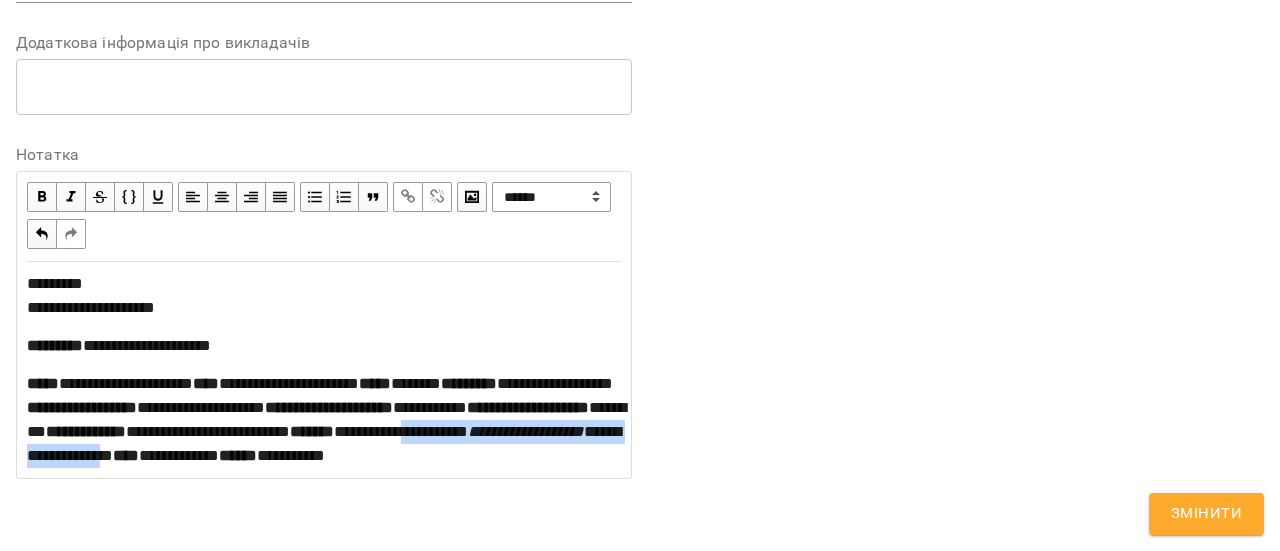drag, startPoint x: 541, startPoint y: 430, endPoint x: 174, endPoint y: 437, distance: 367.06674 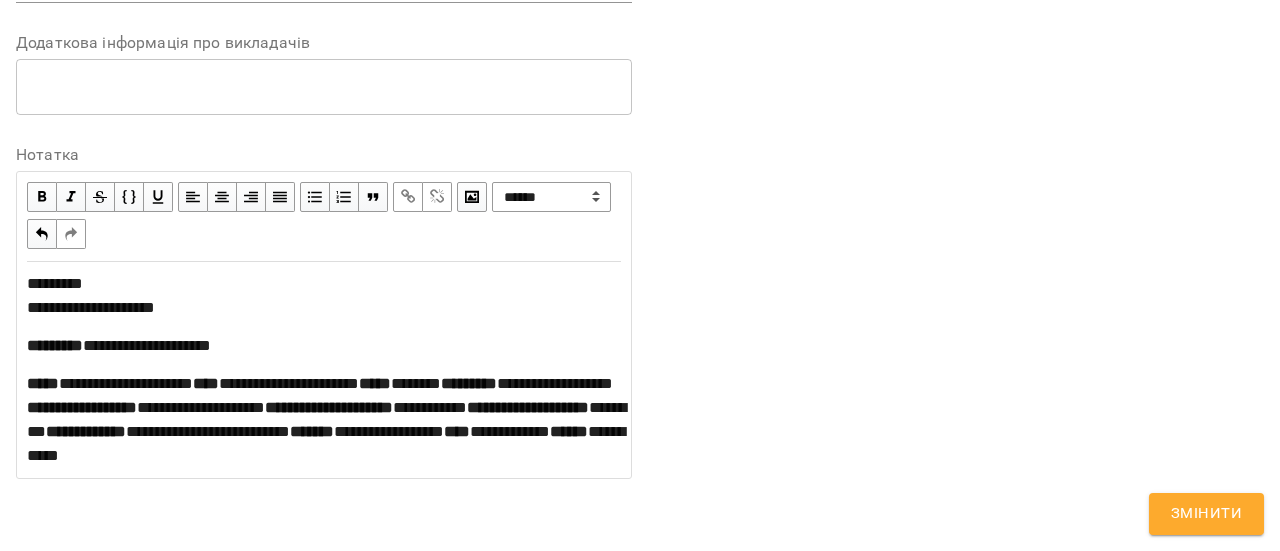 click on "**********" at bounding box center (528, 407) 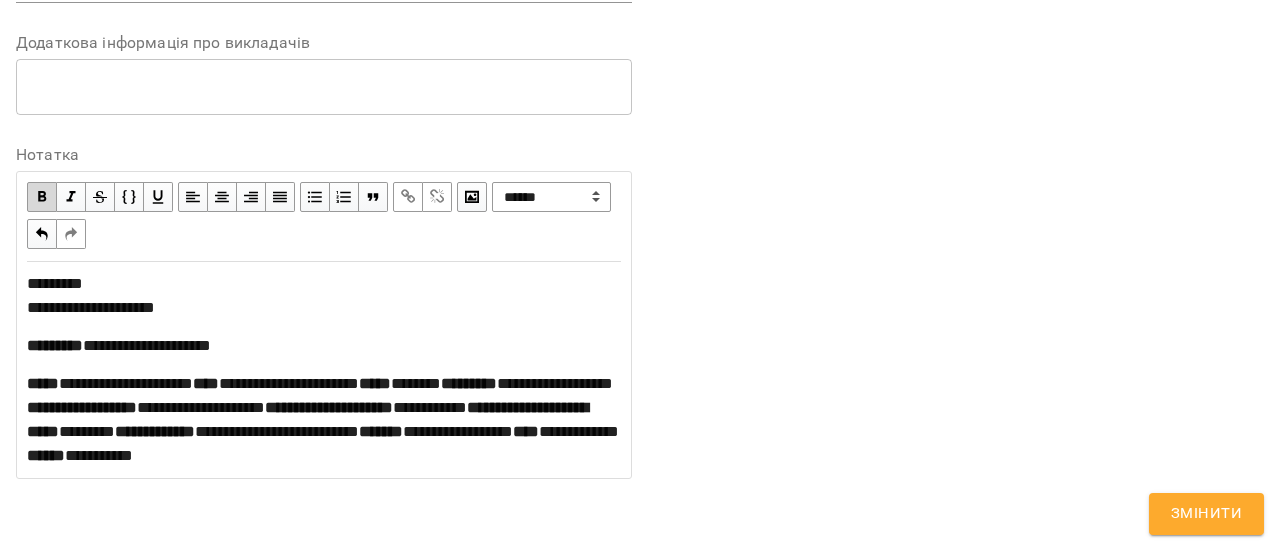 click on "*******" at bounding box center [87, 431] 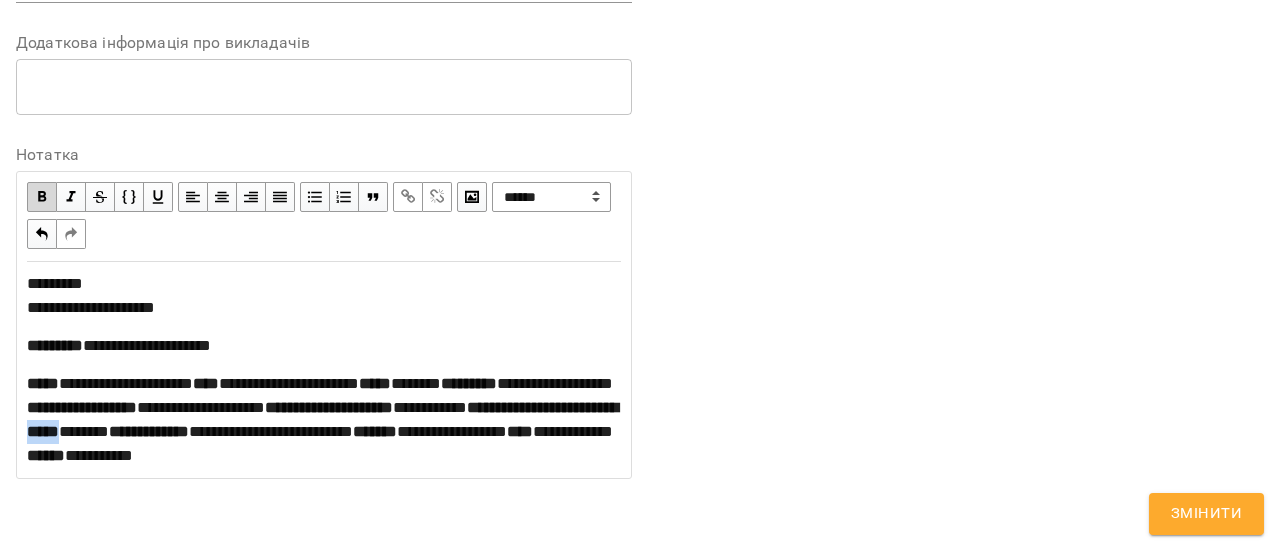 drag, startPoint x: 300, startPoint y: 381, endPoint x: 262, endPoint y: 387, distance: 38.470768 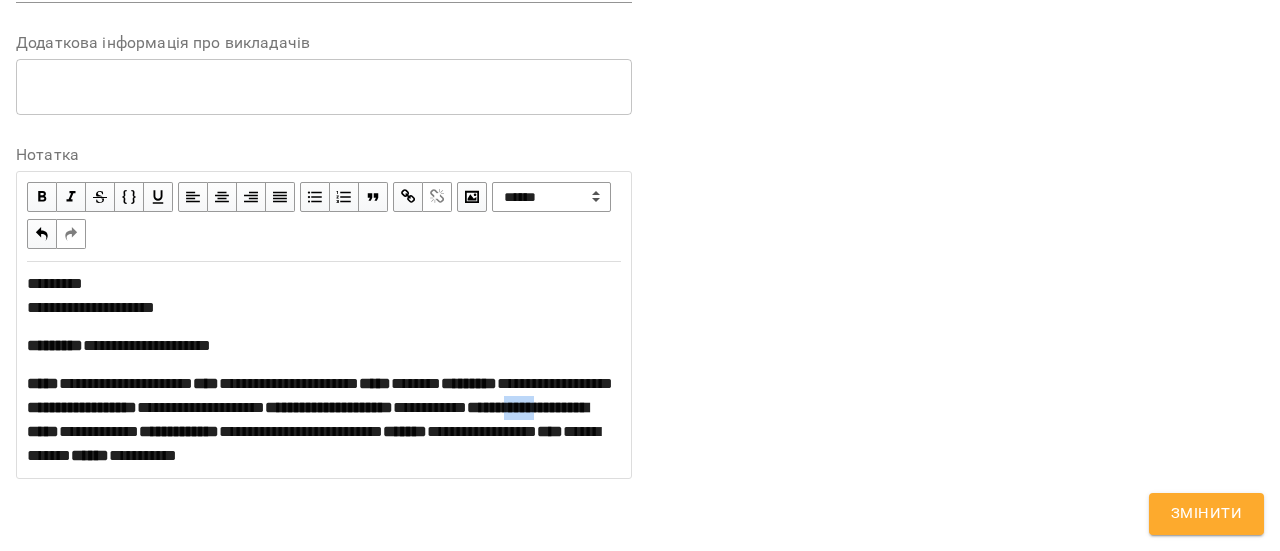 drag, startPoint x: 130, startPoint y: 383, endPoint x: 90, endPoint y: 387, distance: 40.1995 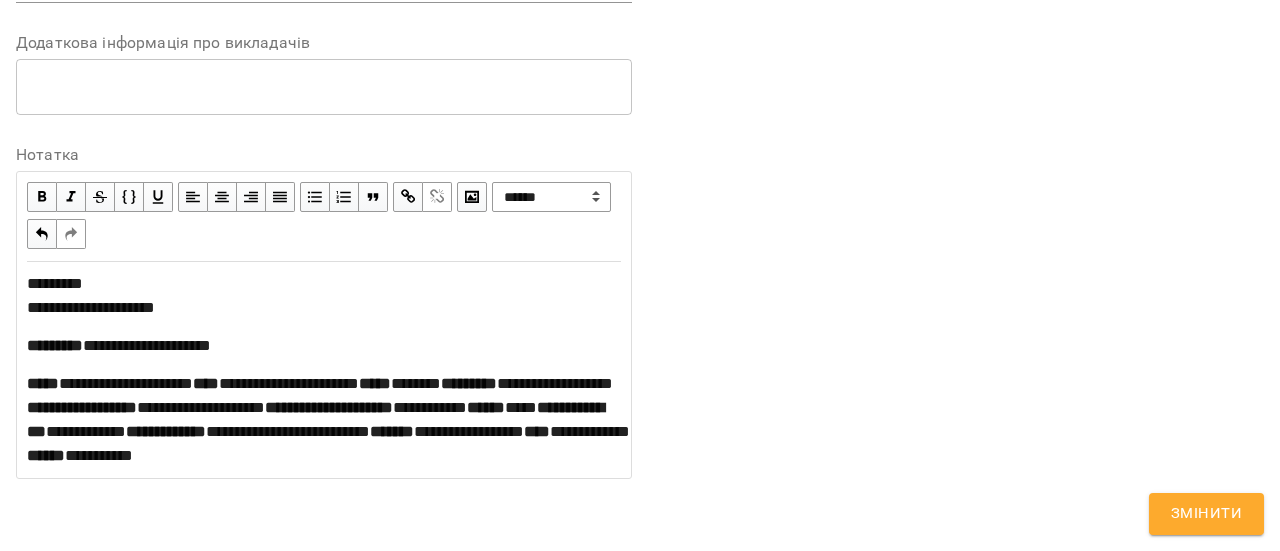 click on "**********" at bounding box center (329, 407) 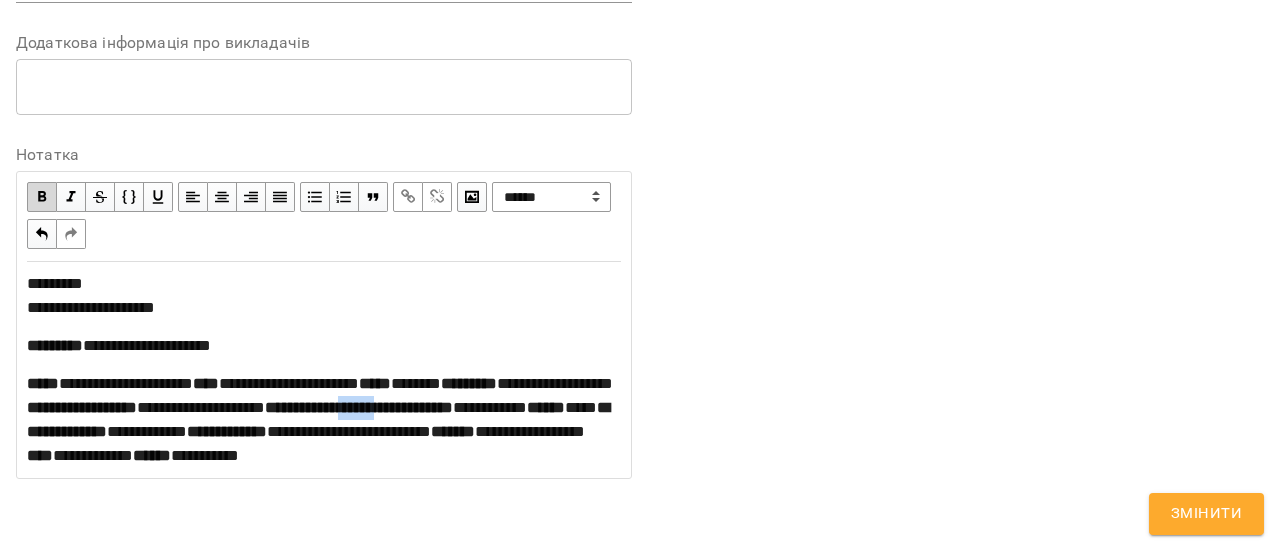 drag, startPoint x: 138, startPoint y: 360, endPoint x: 187, endPoint y: 357, distance: 49.09175 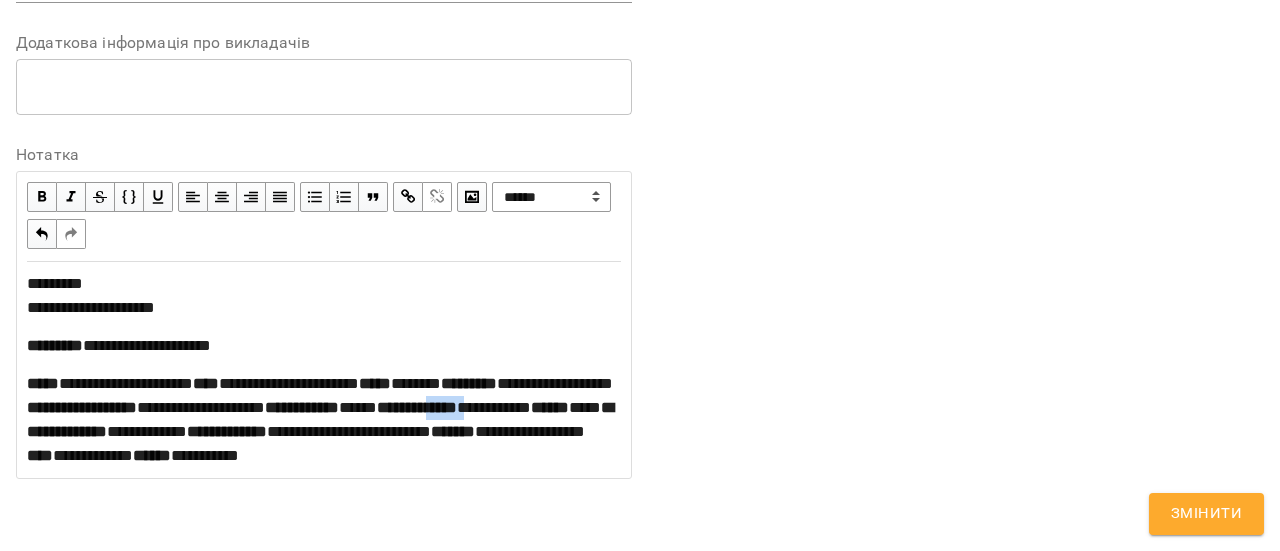 drag, startPoint x: 235, startPoint y: 354, endPoint x: 276, endPoint y: 356, distance: 41.04875 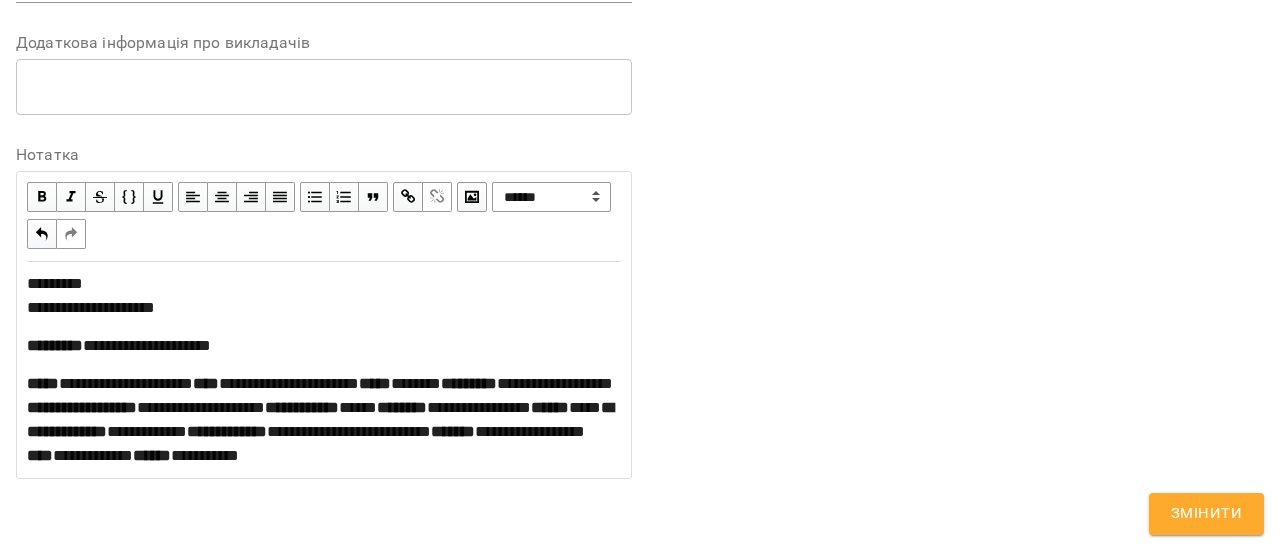 click on "*****" at bounding box center [43, 383] 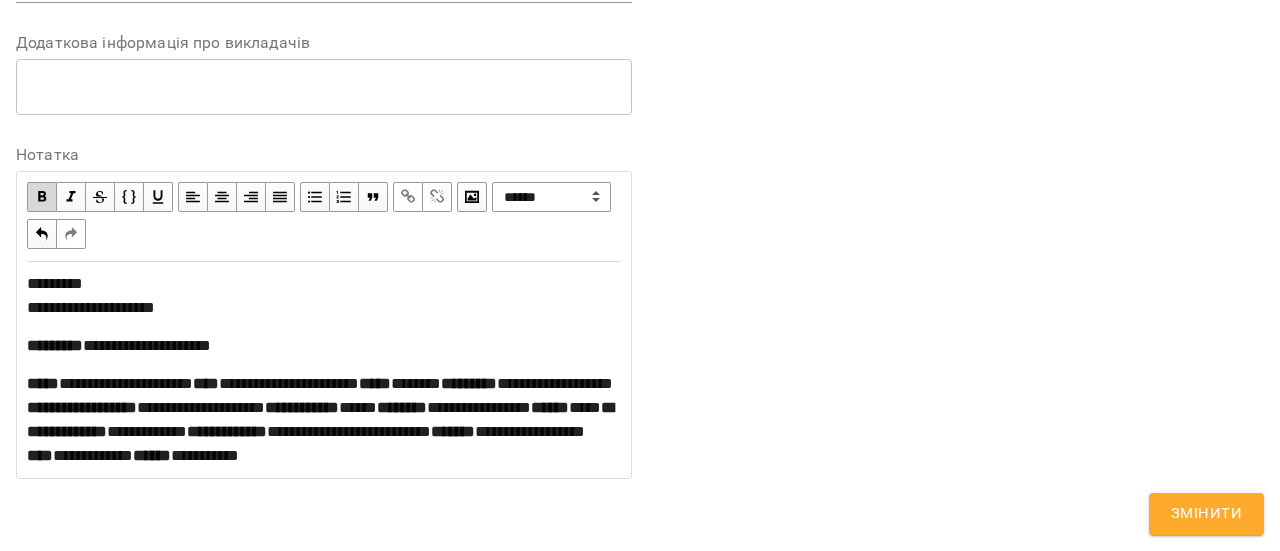 scroll, scrollTop: 1190, scrollLeft: 0, axis: vertical 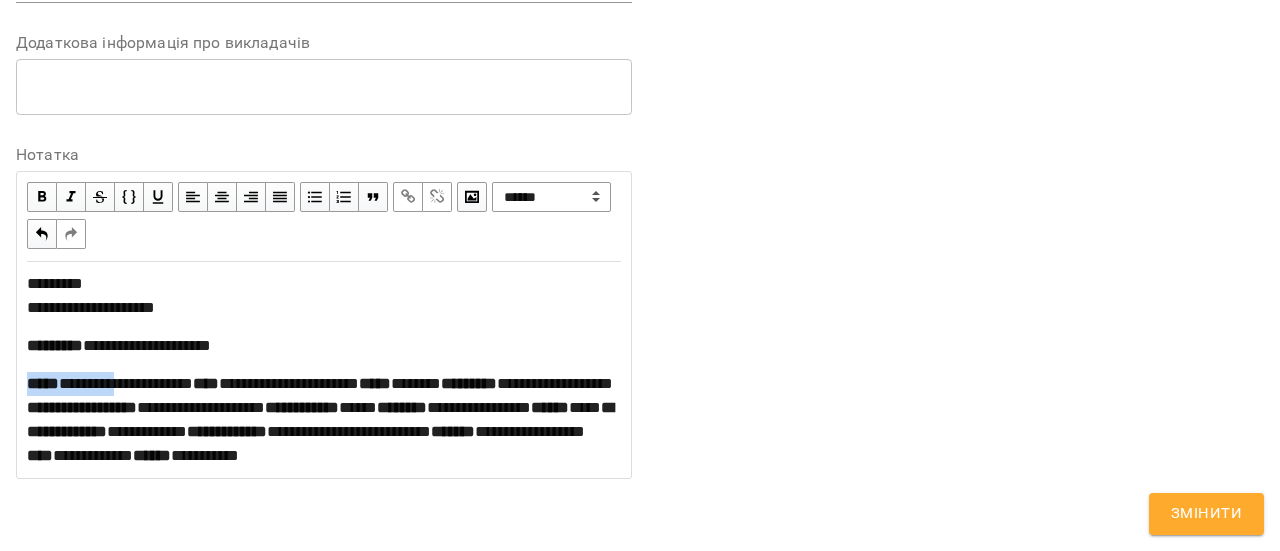 drag, startPoint x: 300, startPoint y: 201, endPoint x: 146, endPoint y: 224, distance: 155.70805 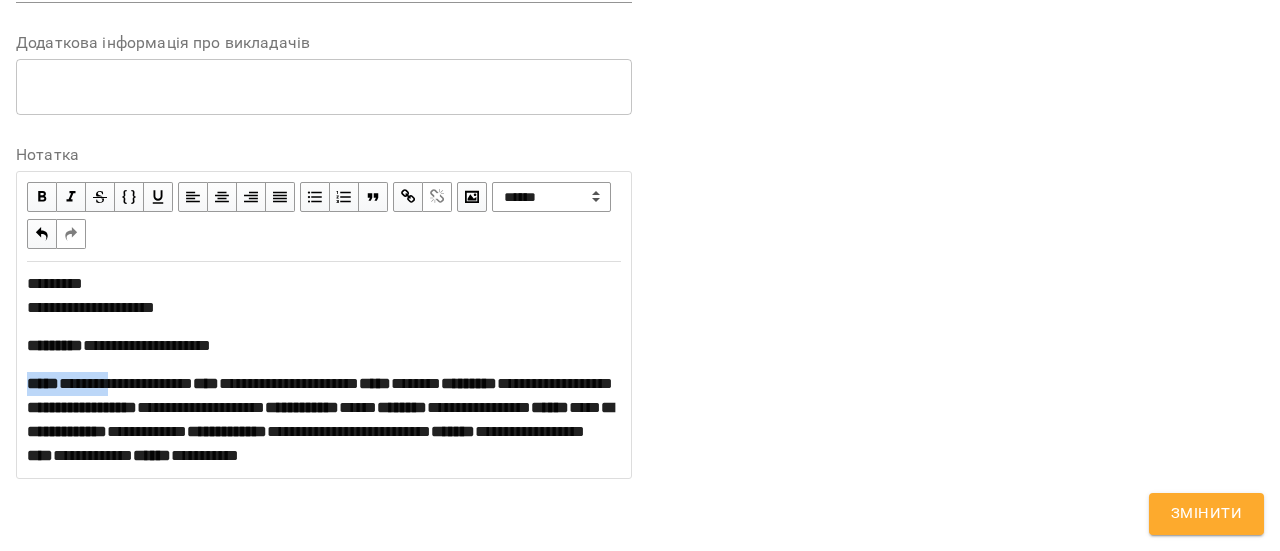 click on "**********" at bounding box center (324, 370) 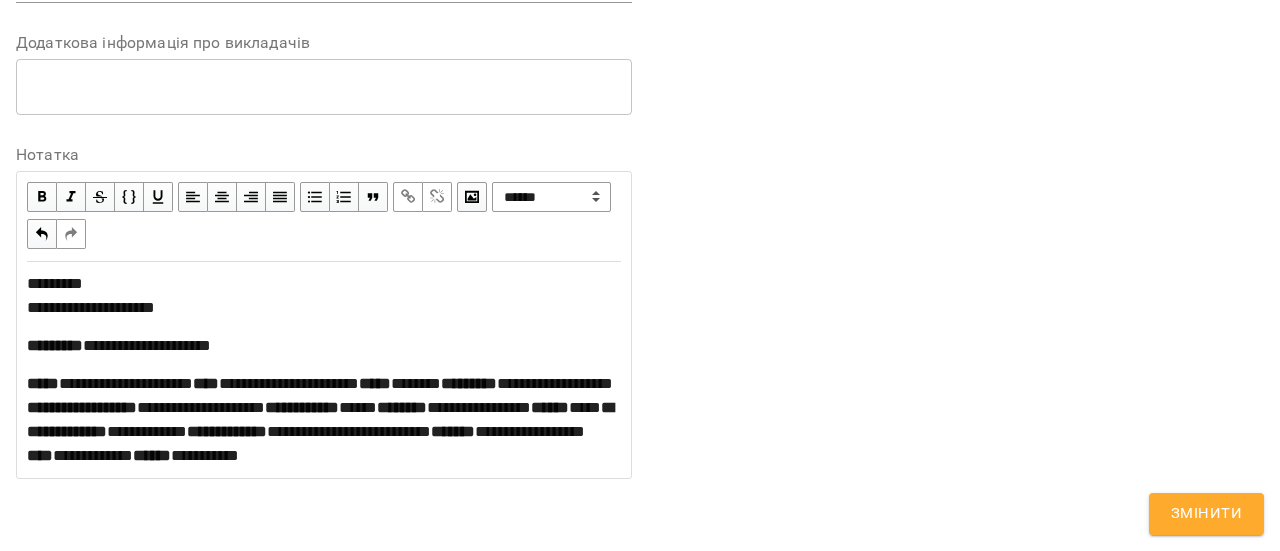 click on "**********" at bounding box center [324, 370] 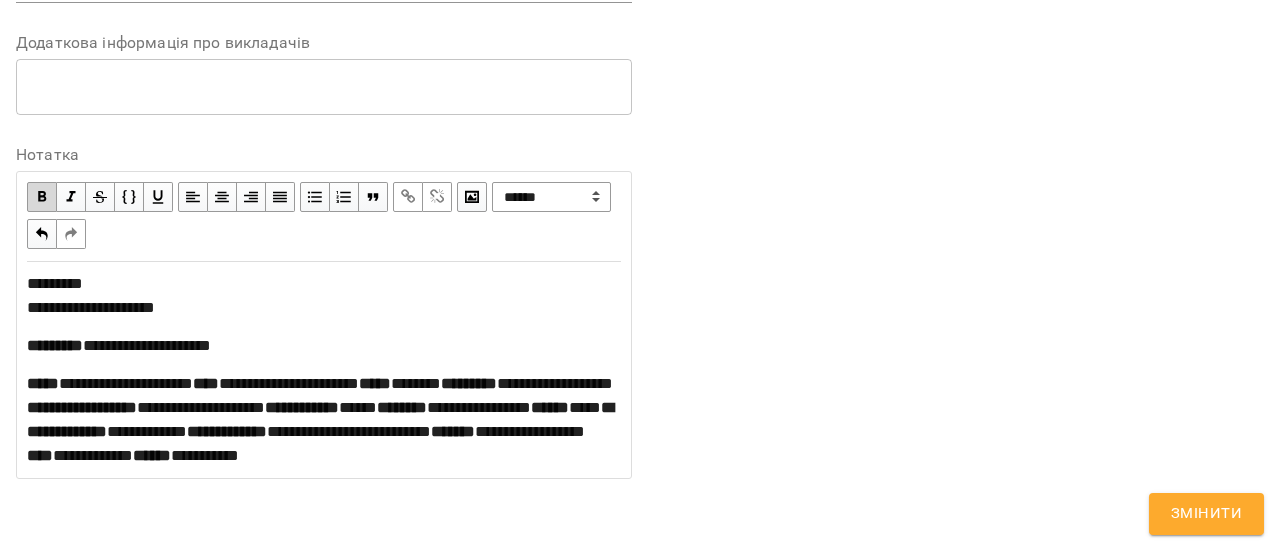 click on "**********" at bounding box center [324, 370] 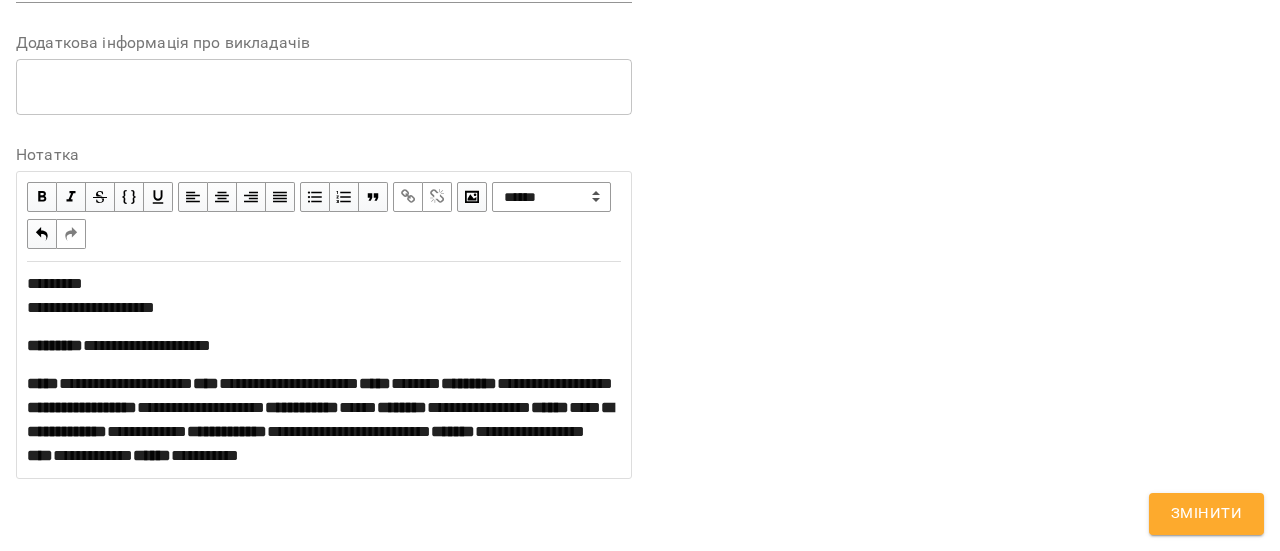 click at bounding box center (315, 197) 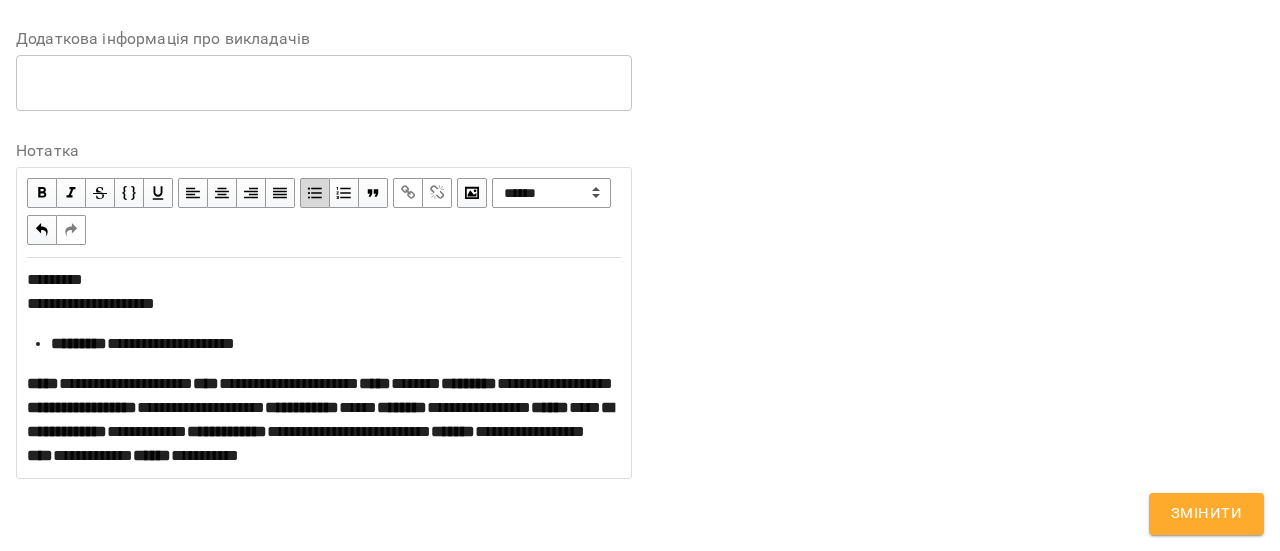 click at bounding box center (315, 193) 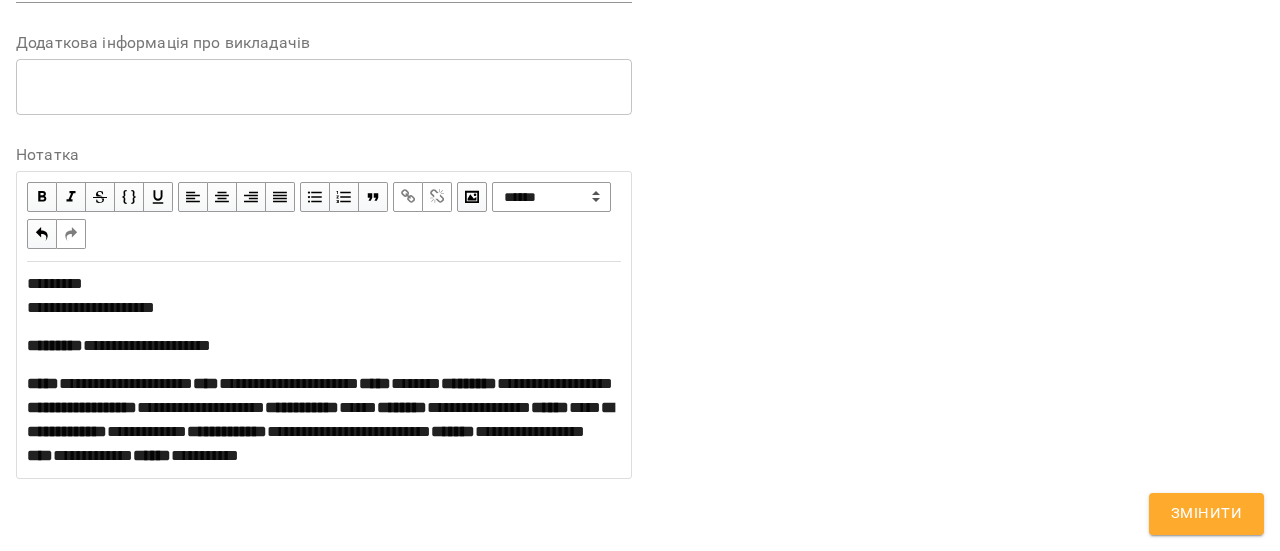 click on "*****" at bounding box center [43, 383] 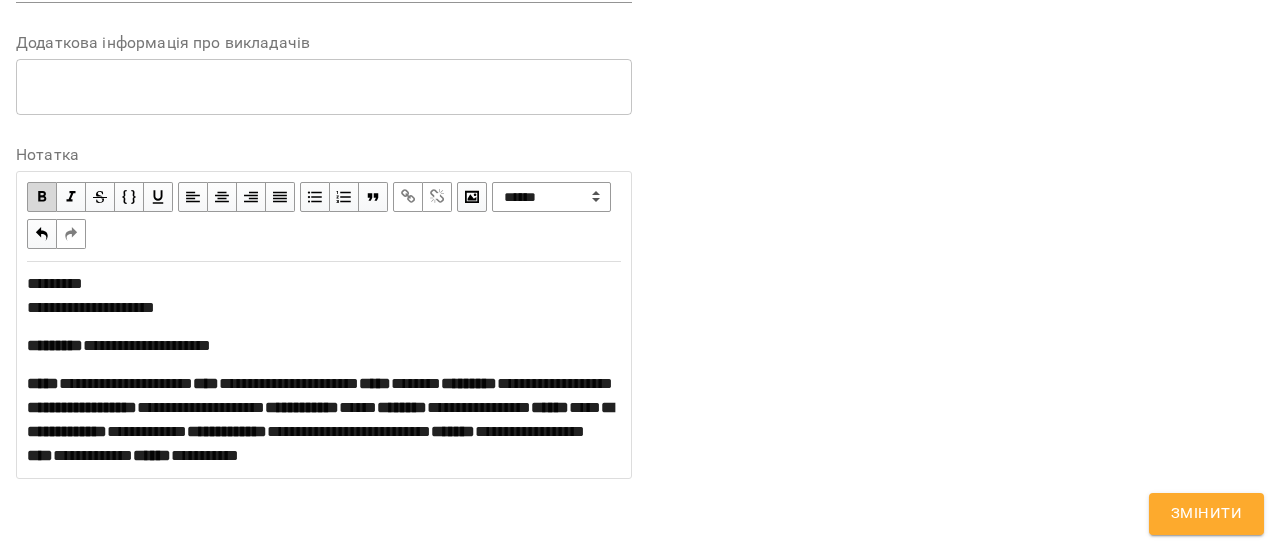 scroll, scrollTop: 1176, scrollLeft: 0, axis: vertical 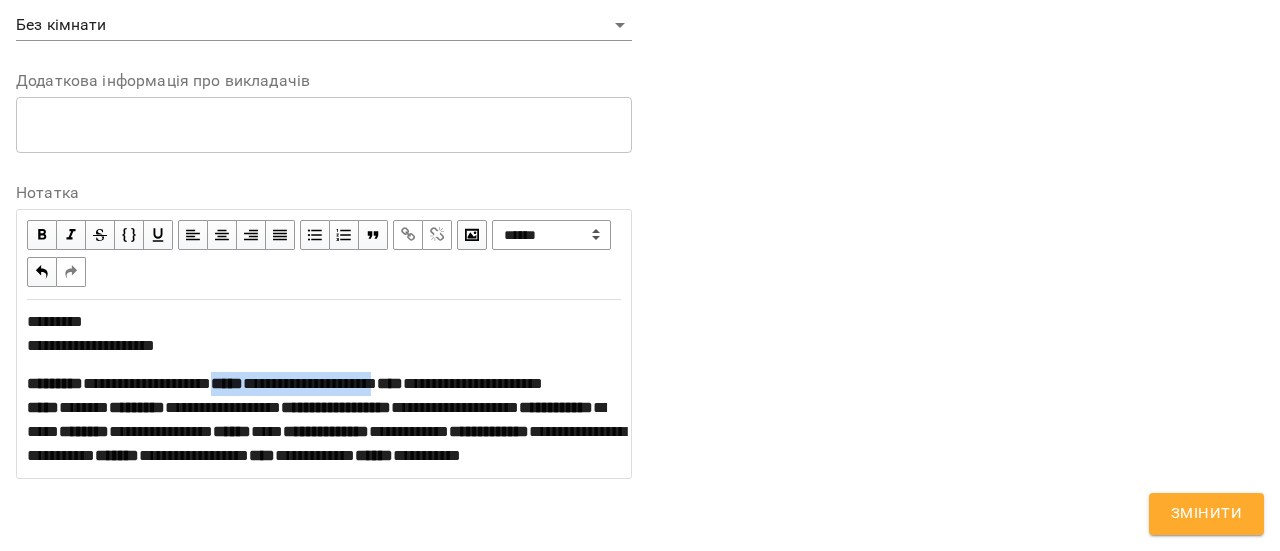 drag, startPoint x: 276, startPoint y: 218, endPoint x: 542, endPoint y: 195, distance: 266.99252 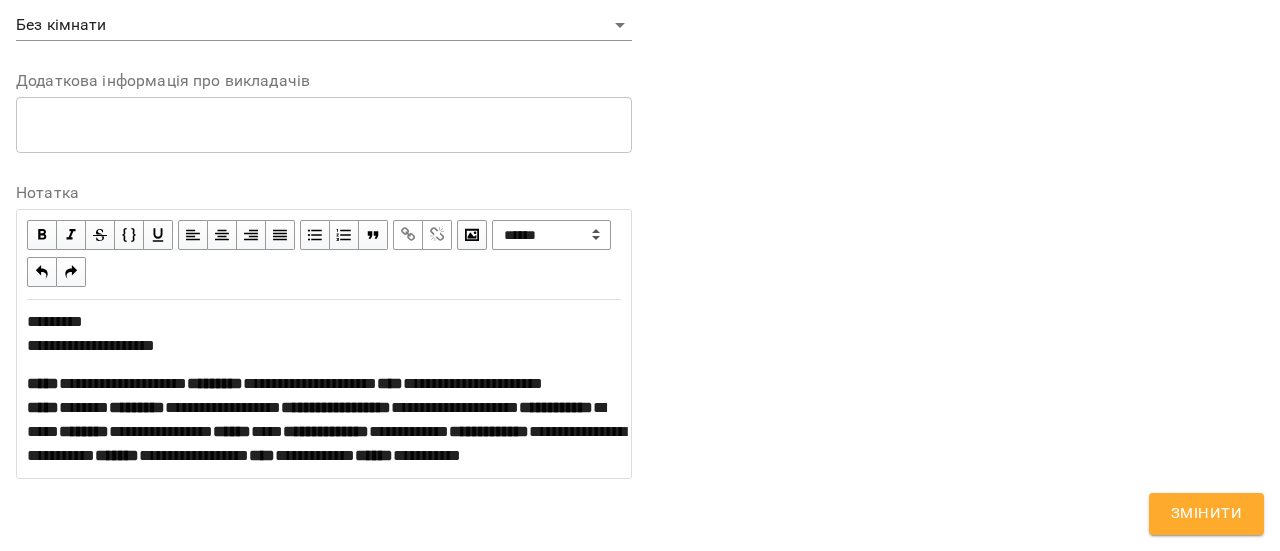scroll, scrollTop: 1176, scrollLeft: 0, axis: vertical 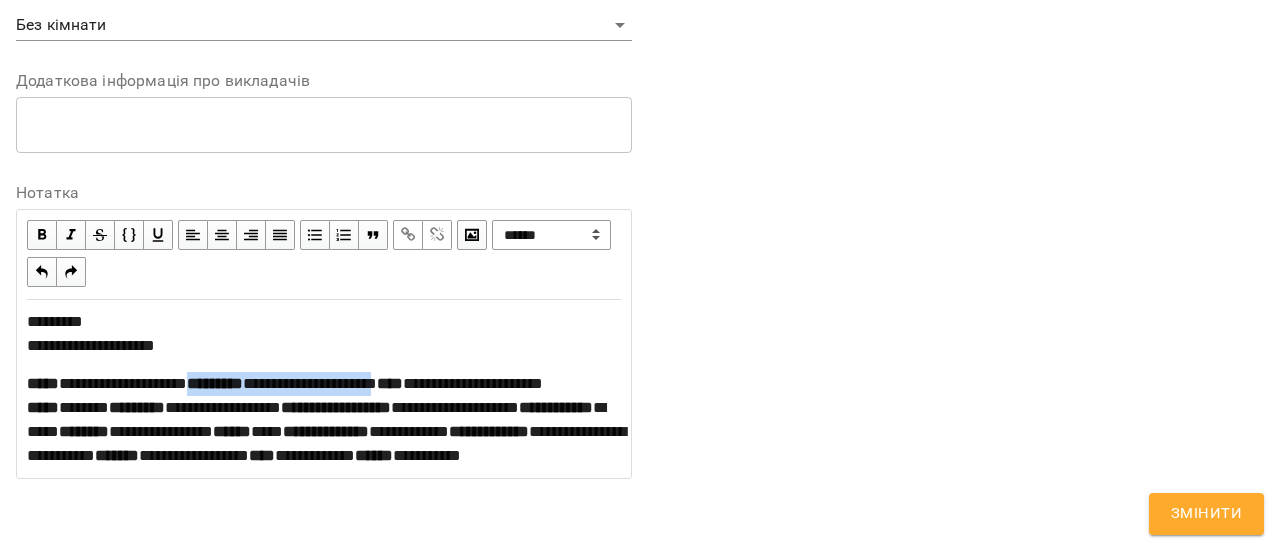 drag, startPoint x: 248, startPoint y: 219, endPoint x: 501, endPoint y: 226, distance: 253.09682 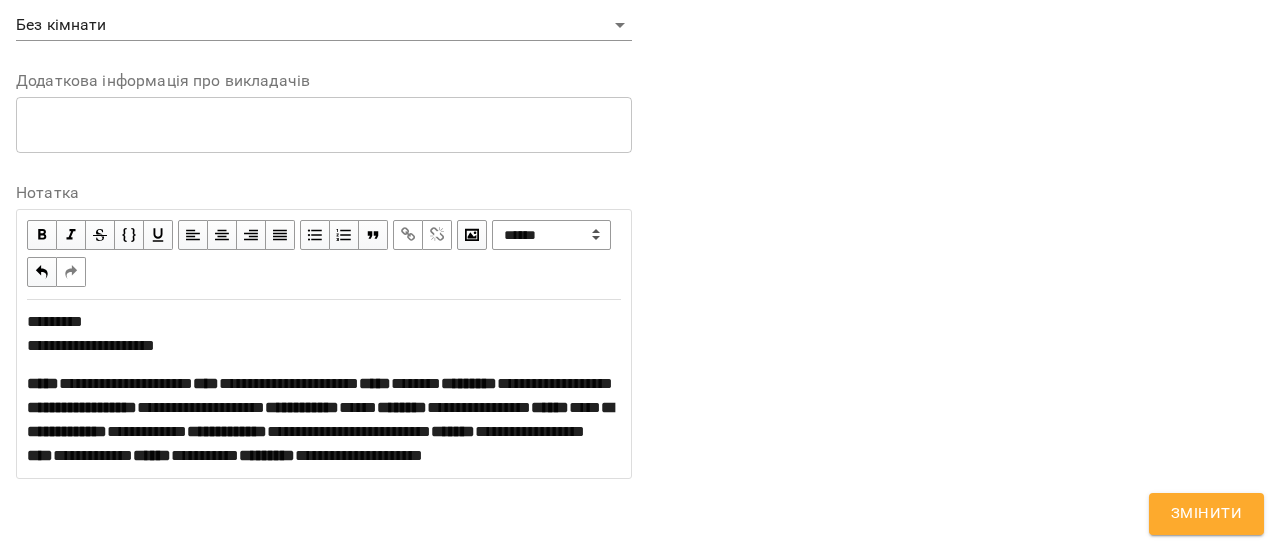 click on "*********" at bounding box center [267, 455] 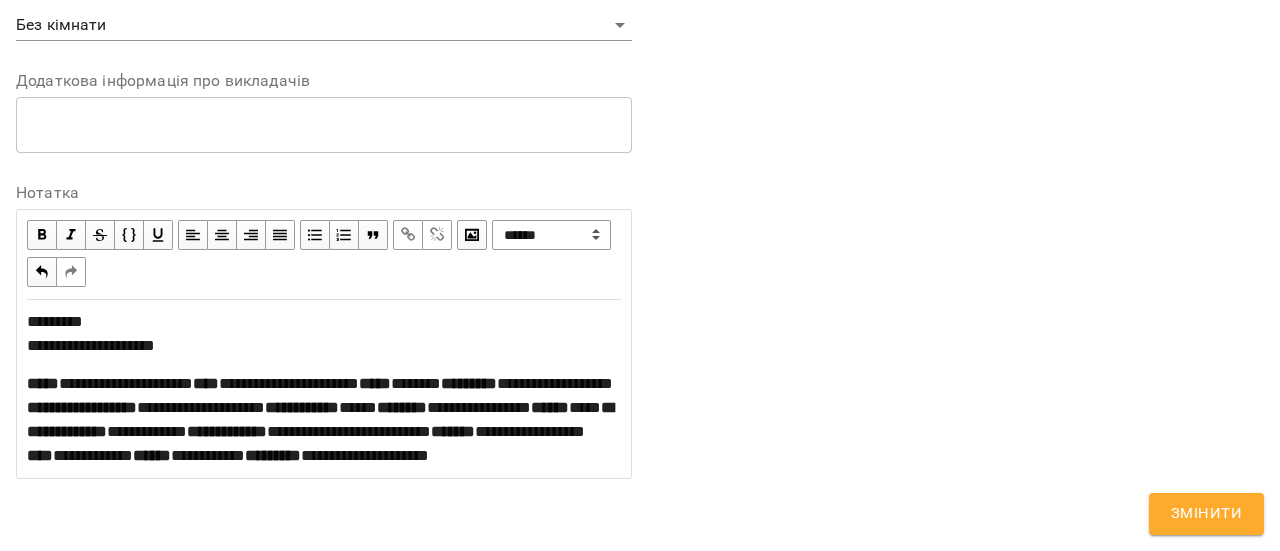 scroll, scrollTop: 1190, scrollLeft: 0, axis: vertical 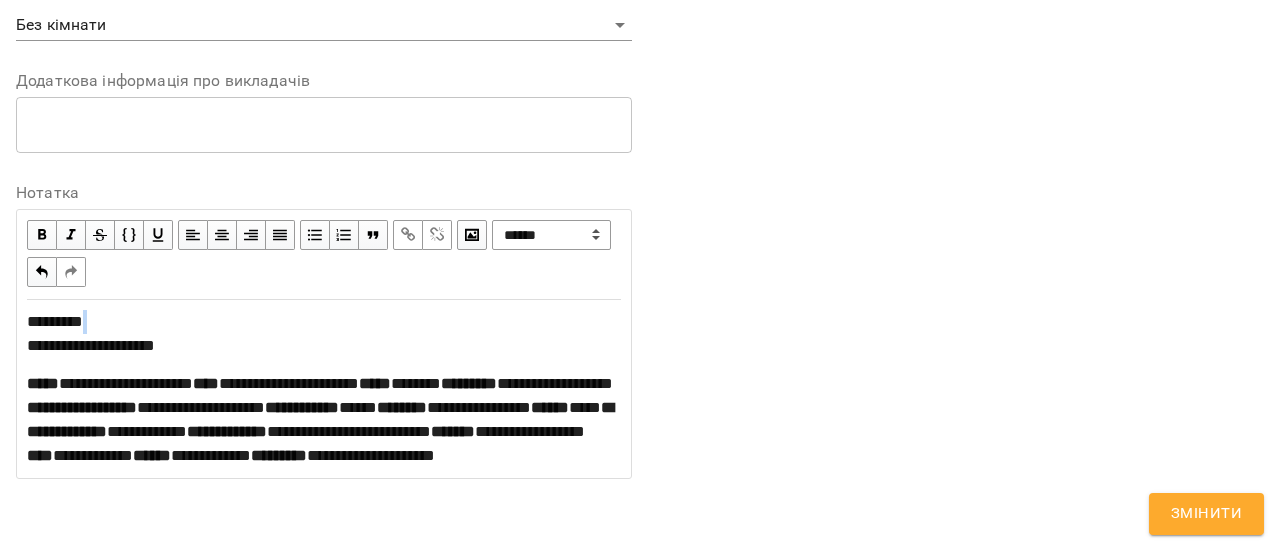 drag, startPoint x: 119, startPoint y: 130, endPoint x: 0, endPoint y: 155, distance: 121.597694 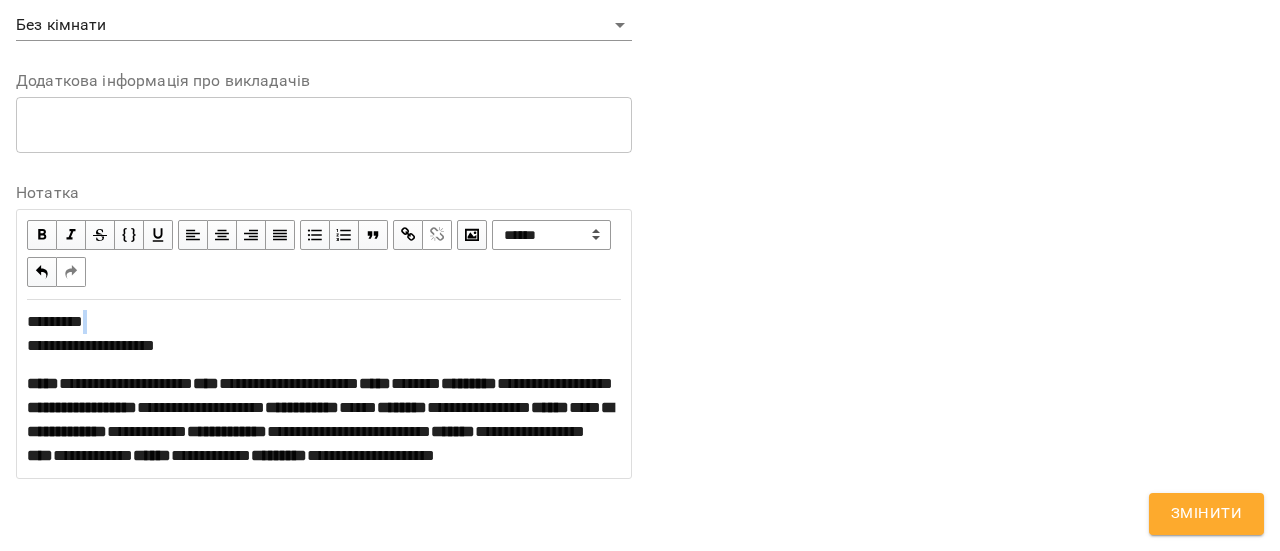 click on "**********" at bounding box center (324, 334) 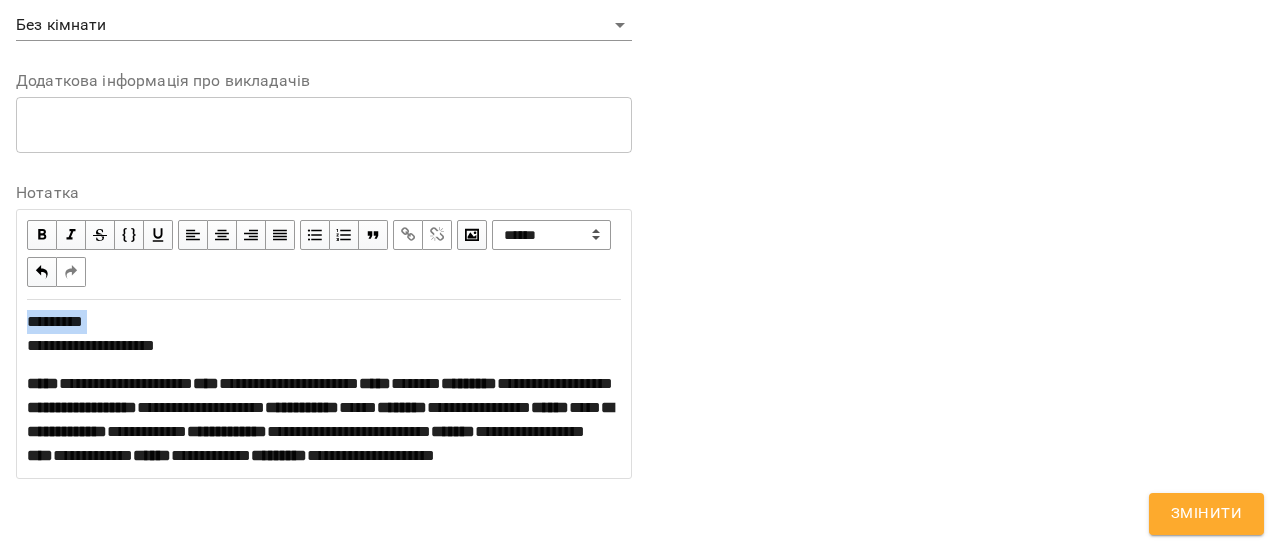 drag, startPoint x: 122, startPoint y: 140, endPoint x: 0, endPoint y: 129, distance: 122.494896 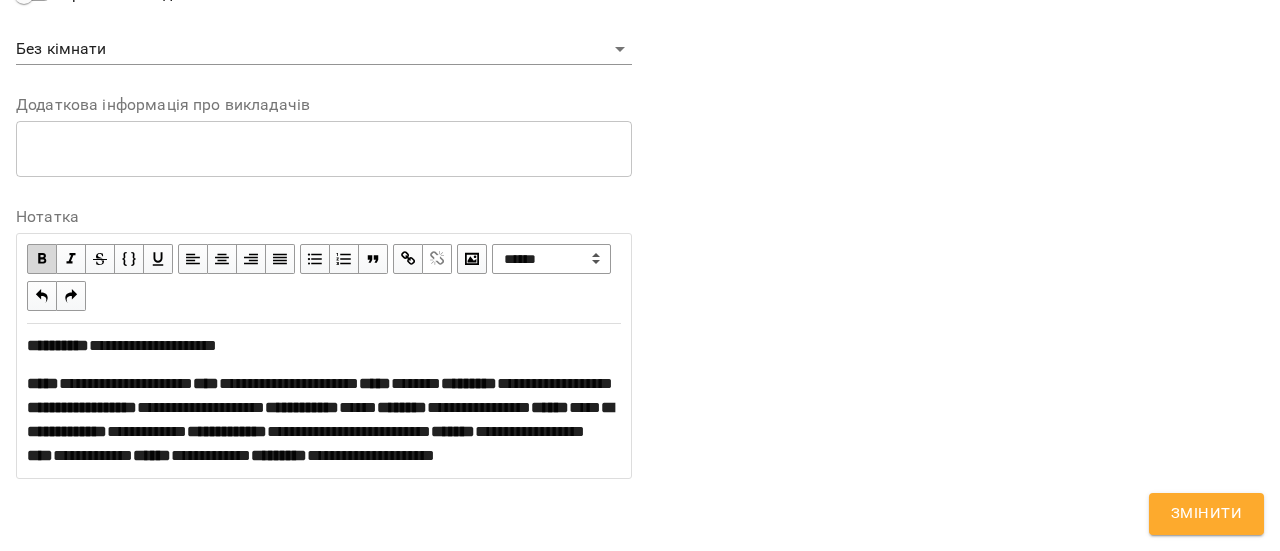 click on "**********" at bounding box center (349, 431) 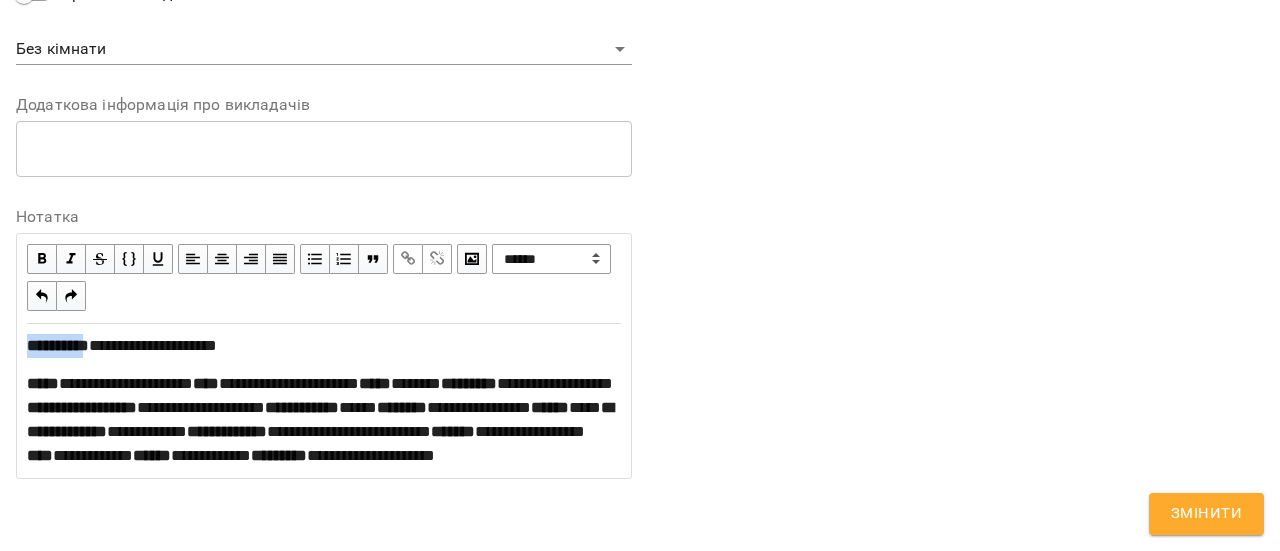 drag, startPoint x: 26, startPoint y: 138, endPoint x: 226, endPoint y: 151, distance: 200.42206 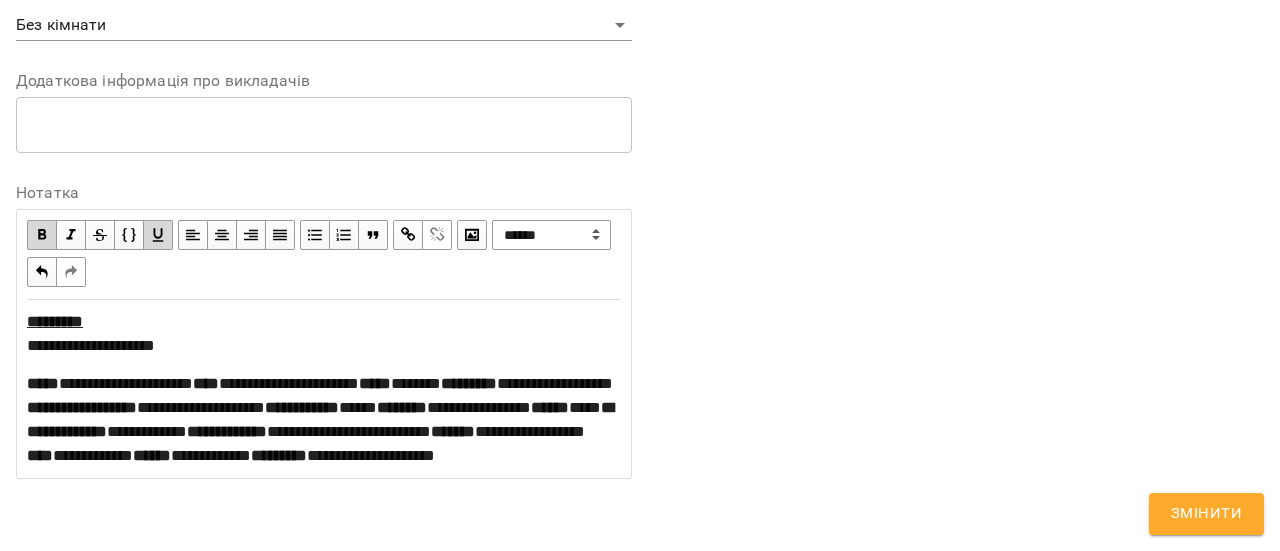 click on "**********" at bounding box center (91, 345) 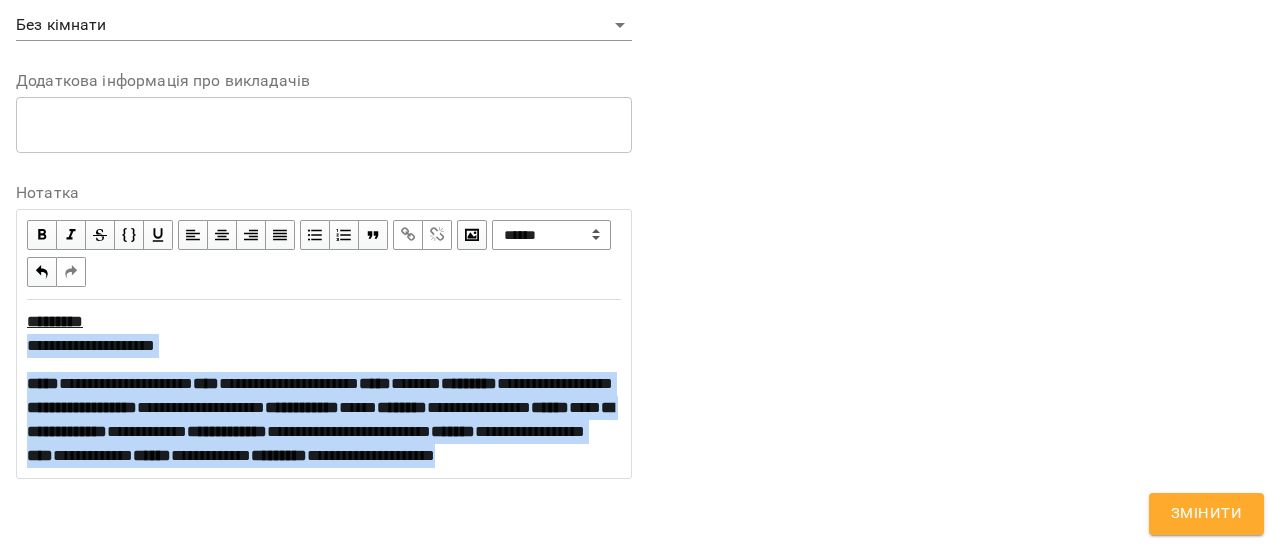 drag, startPoint x: 29, startPoint y: 161, endPoint x: 284, endPoint y: 465, distance: 396.78836 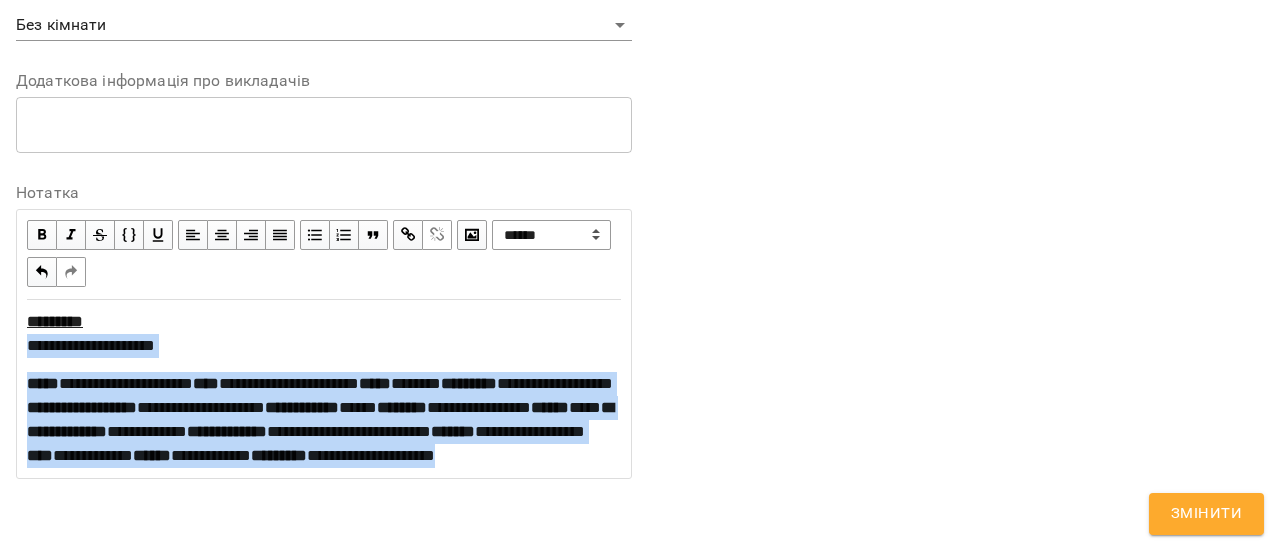 copy on "**********" 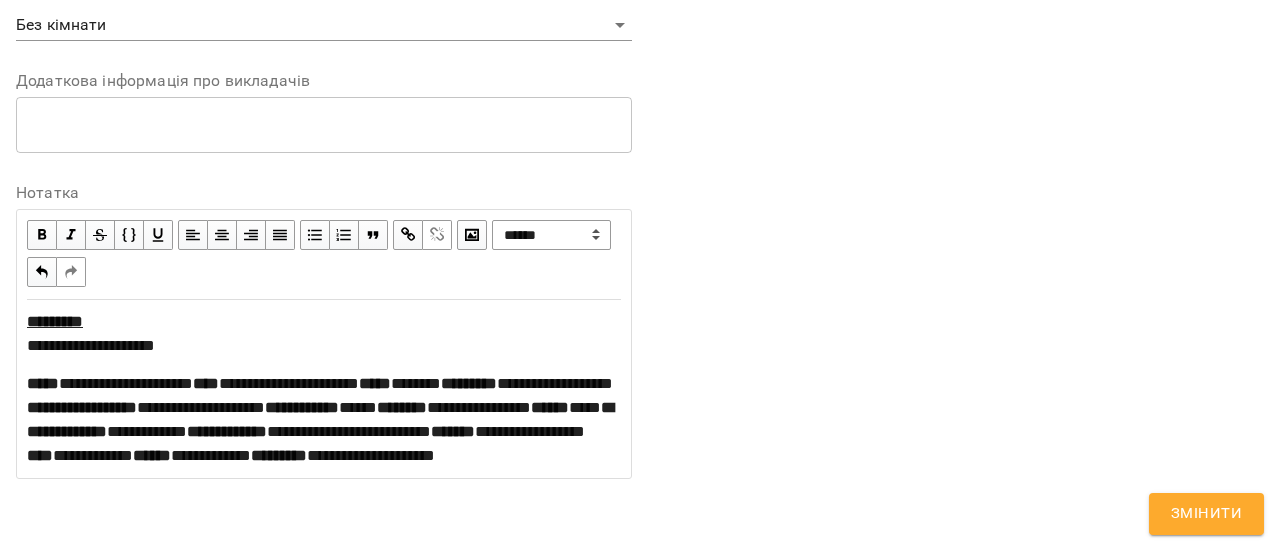 click on "**********" at bounding box center (956, -177) 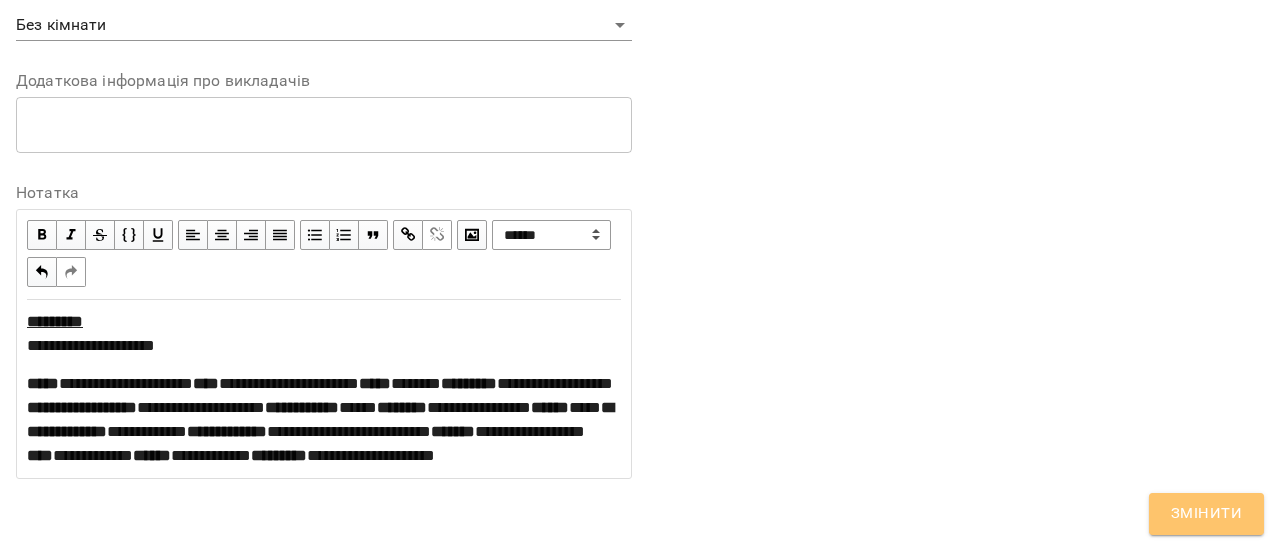 click on "Змінити" at bounding box center (1206, 514) 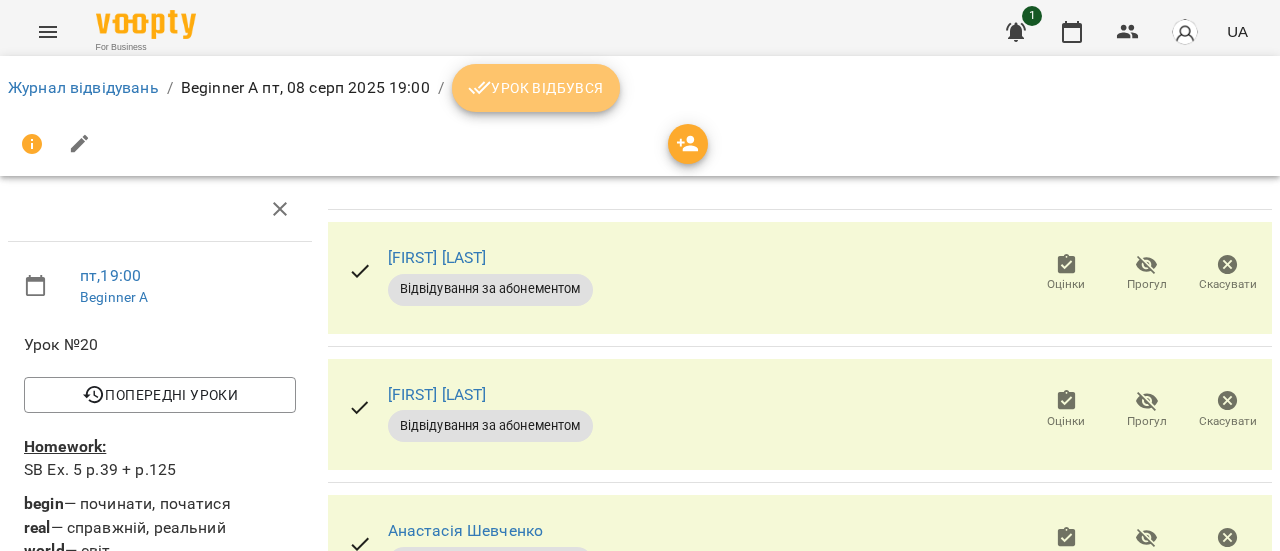click on "Урок відбувся" at bounding box center [536, 88] 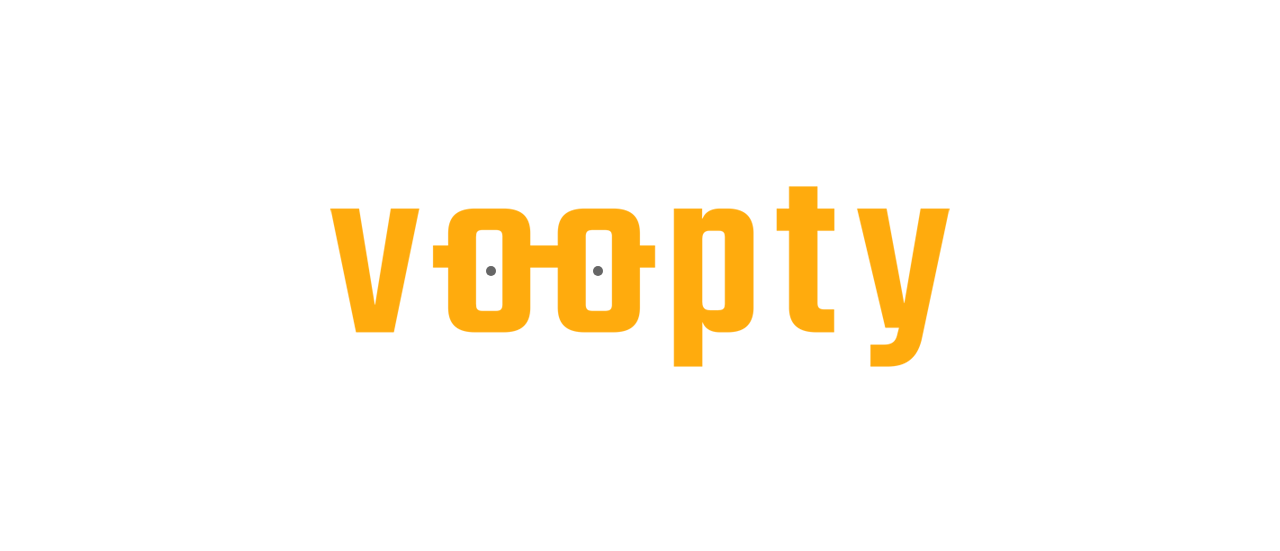scroll, scrollTop: 0, scrollLeft: 0, axis: both 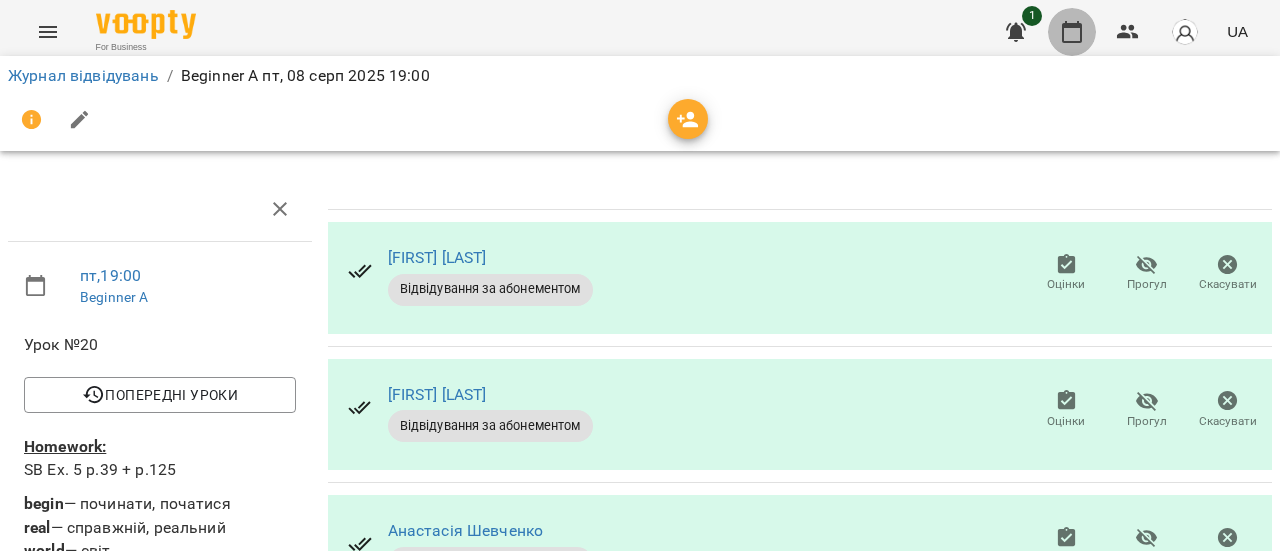 click at bounding box center [1072, 32] 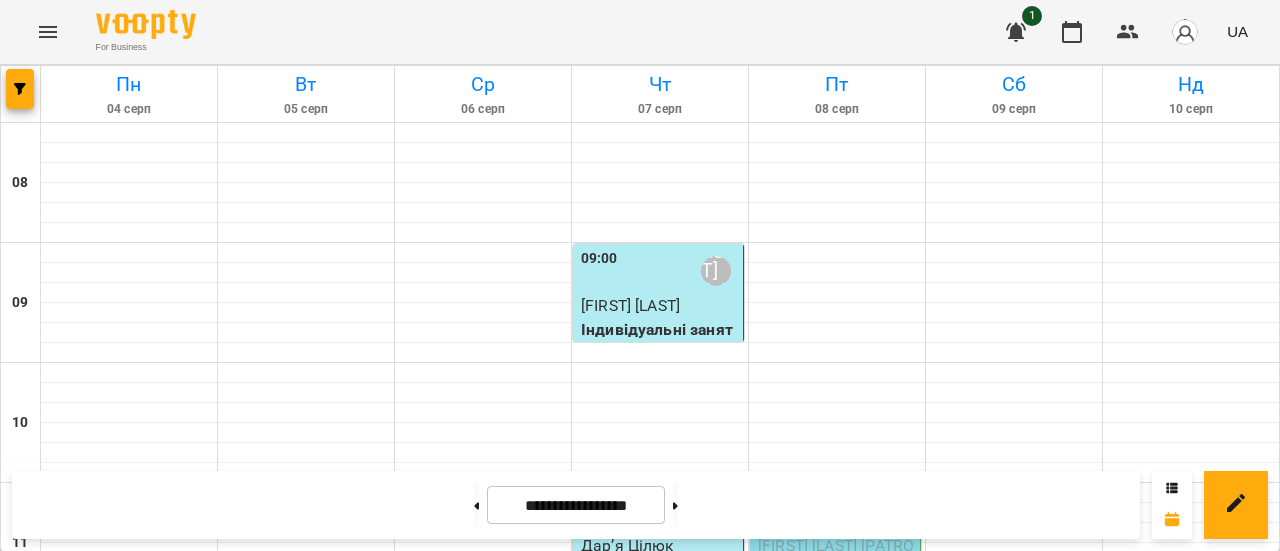 scroll, scrollTop: 340, scrollLeft: 0, axis: vertical 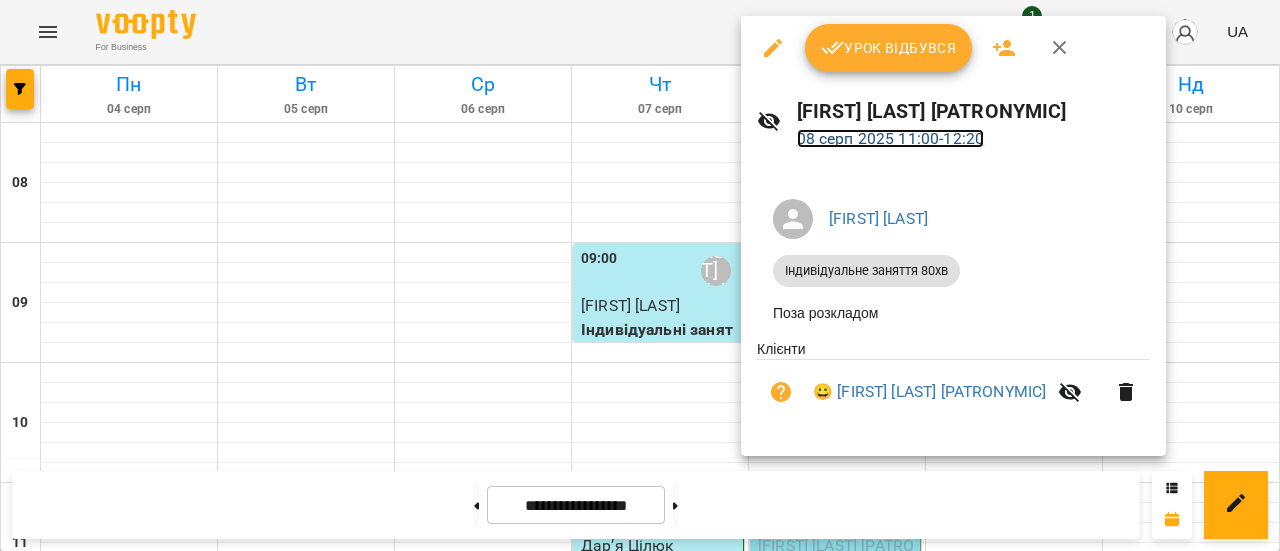 click on "[DD] [MONTH] [YYYY] [HH]:[MM]  -  [HH]:[MM]" at bounding box center (891, 138) 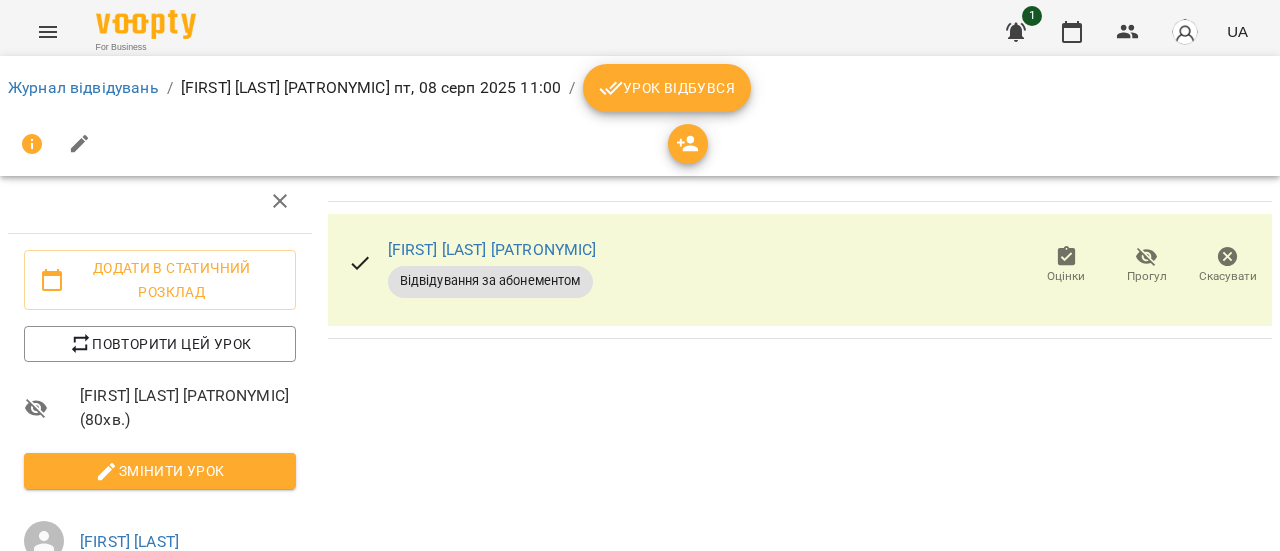 scroll, scrollTop: 65, scrollLeft: 0, axis: vertical 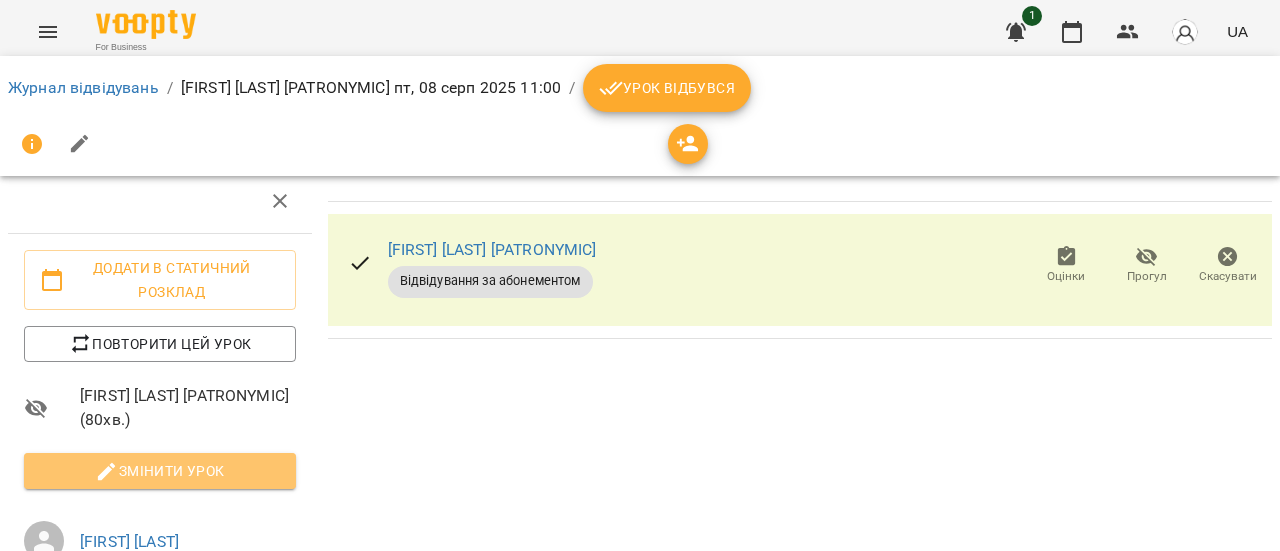 click on "Змінити урок" at bounding box center (160, 471) 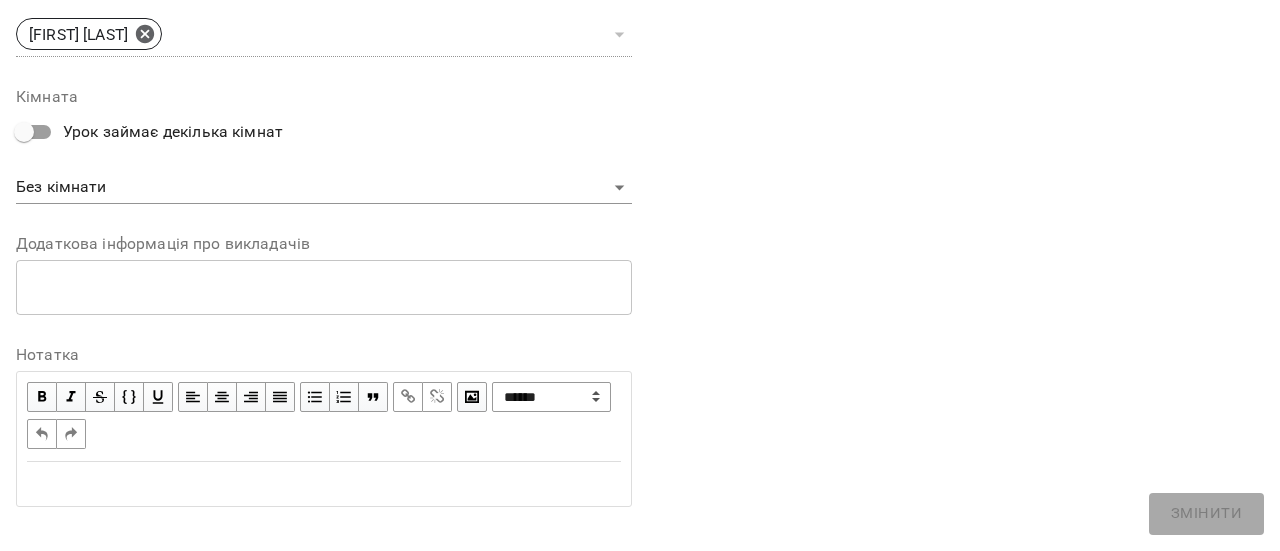 scroll, scrollTop: 790, scrollLeft: 0, axis: vertical 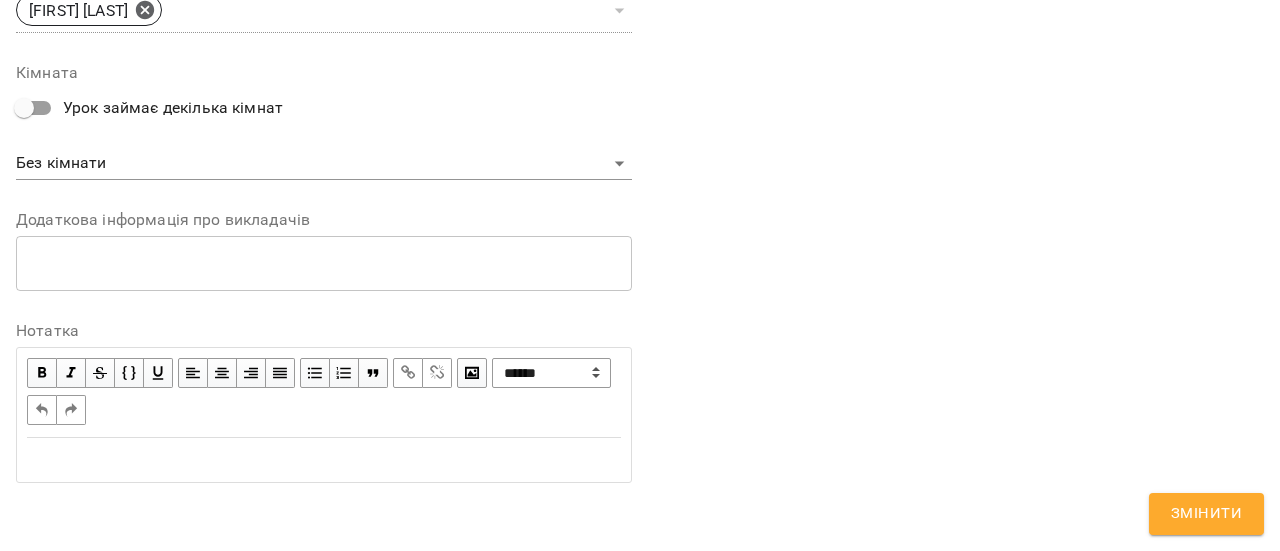 click at bounding box center (324, 460) 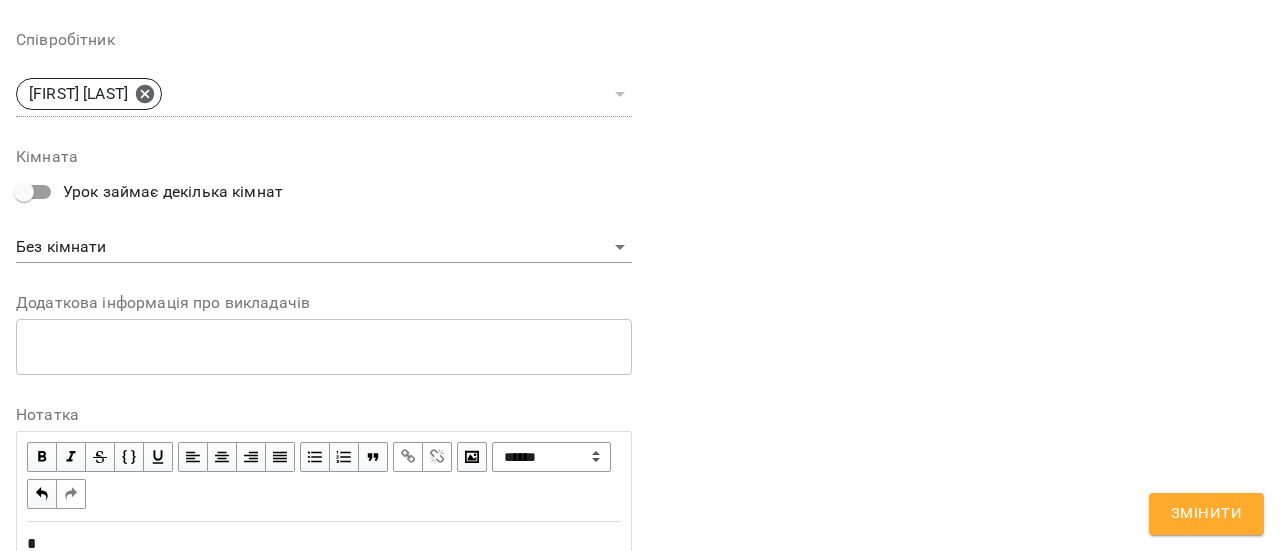 scroll, scrollTop: 874, scrollLeft: 0, axis: vertical 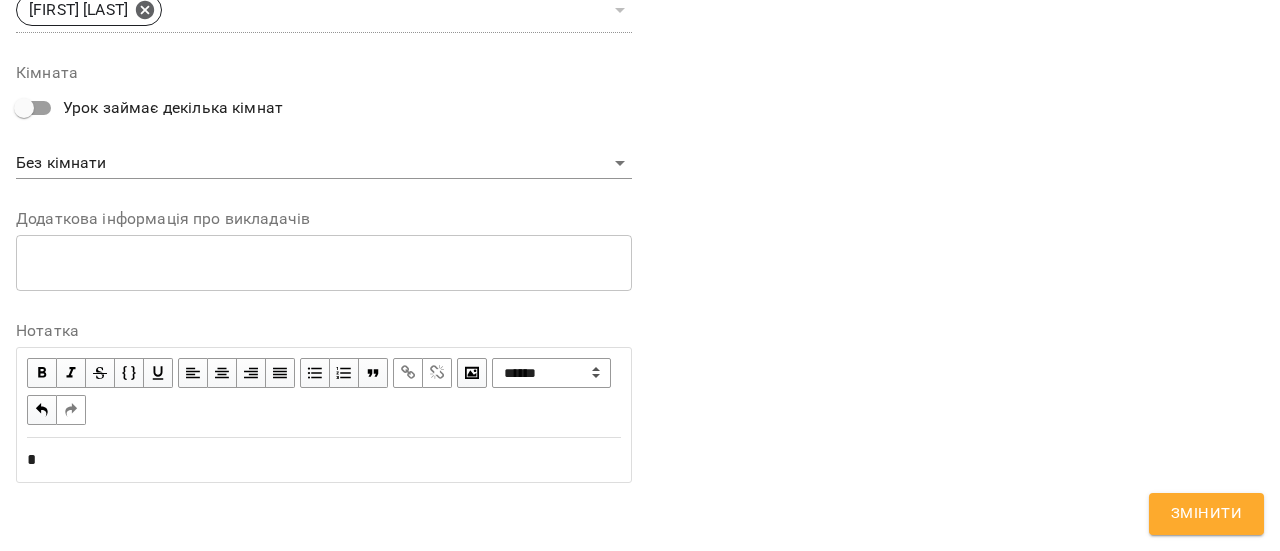 type 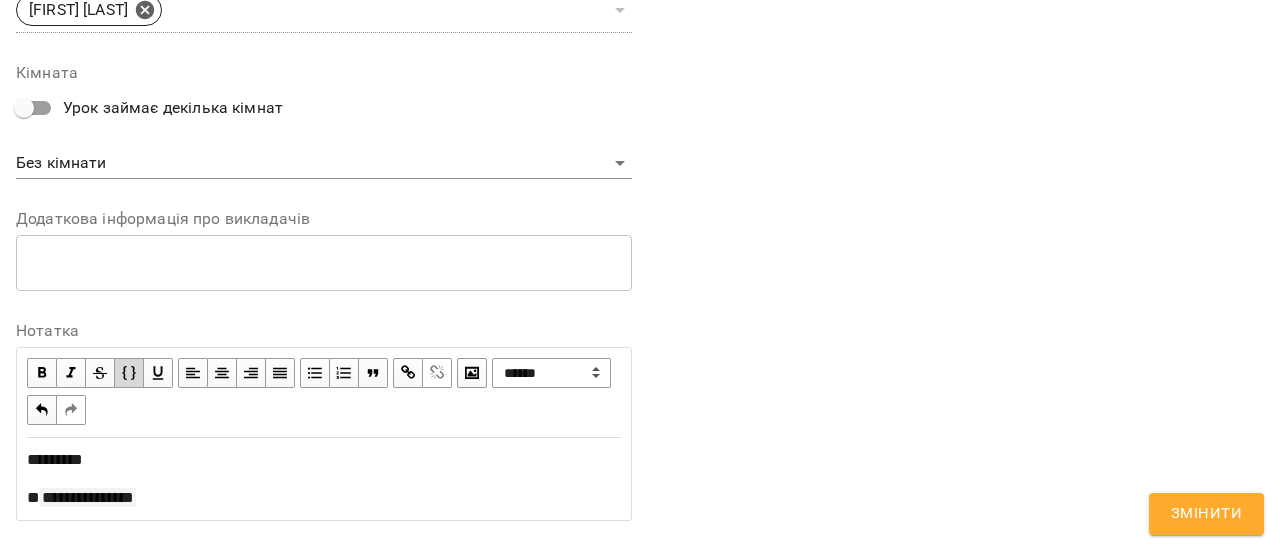 click at bounding box center [129, 373] 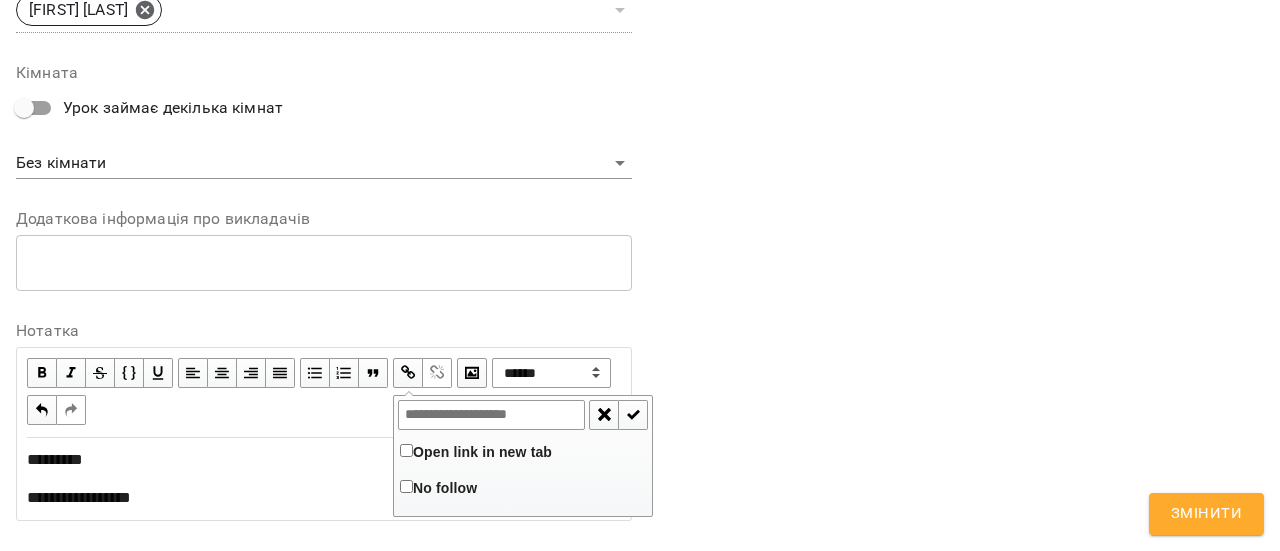 click at bounding box center (491, 415) 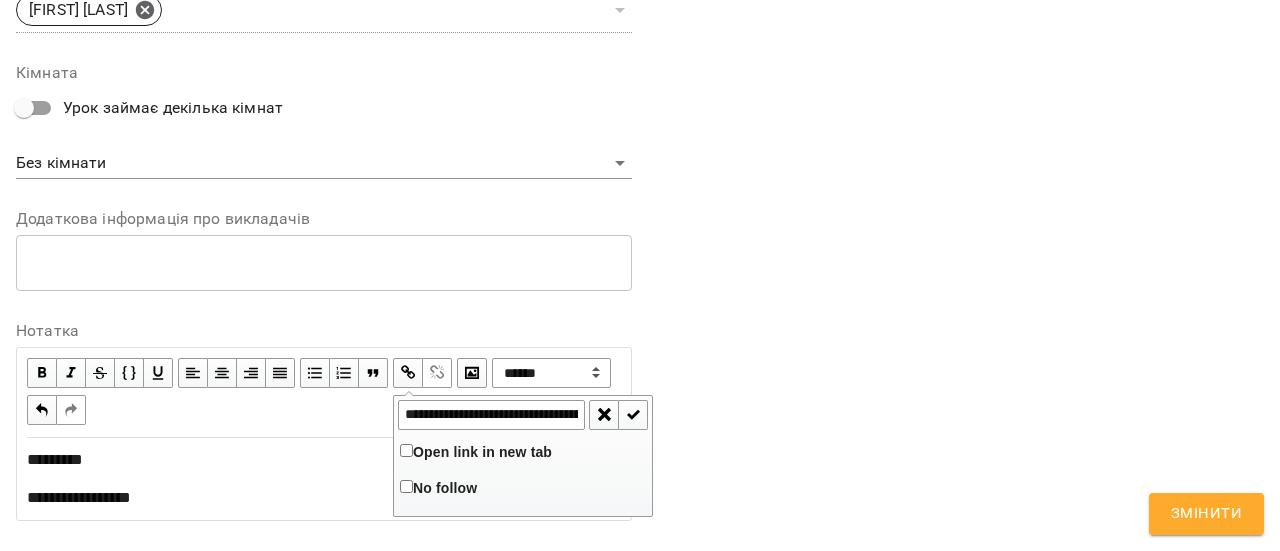 scroll, scrollTop: 0, scrollLeft: 160, axis: horizontal 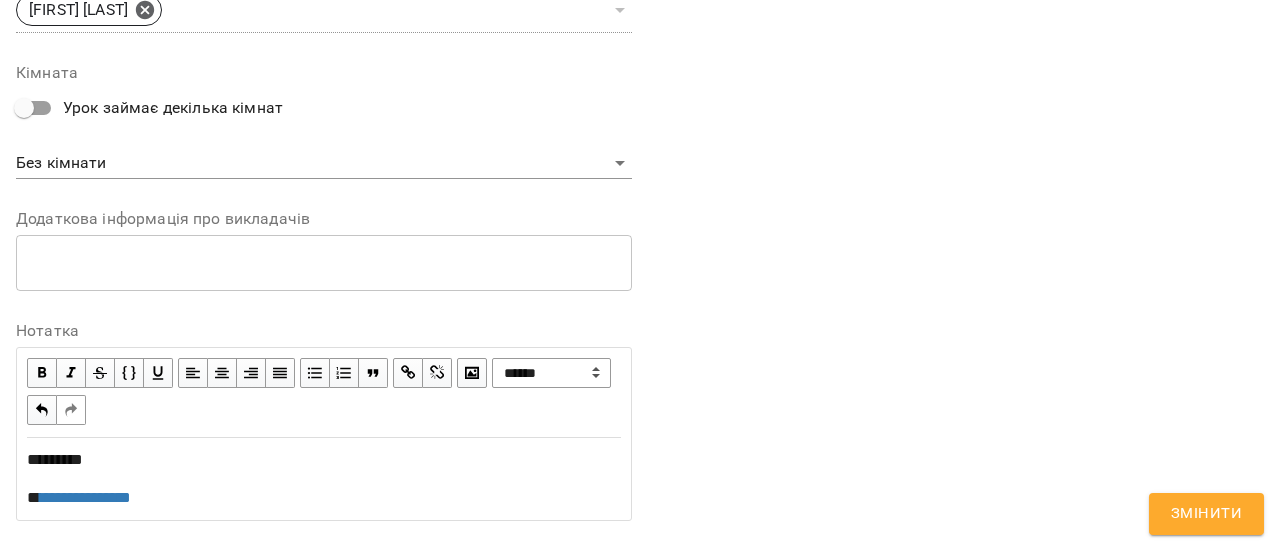 click on "**********" at bounding box center [324, 498] 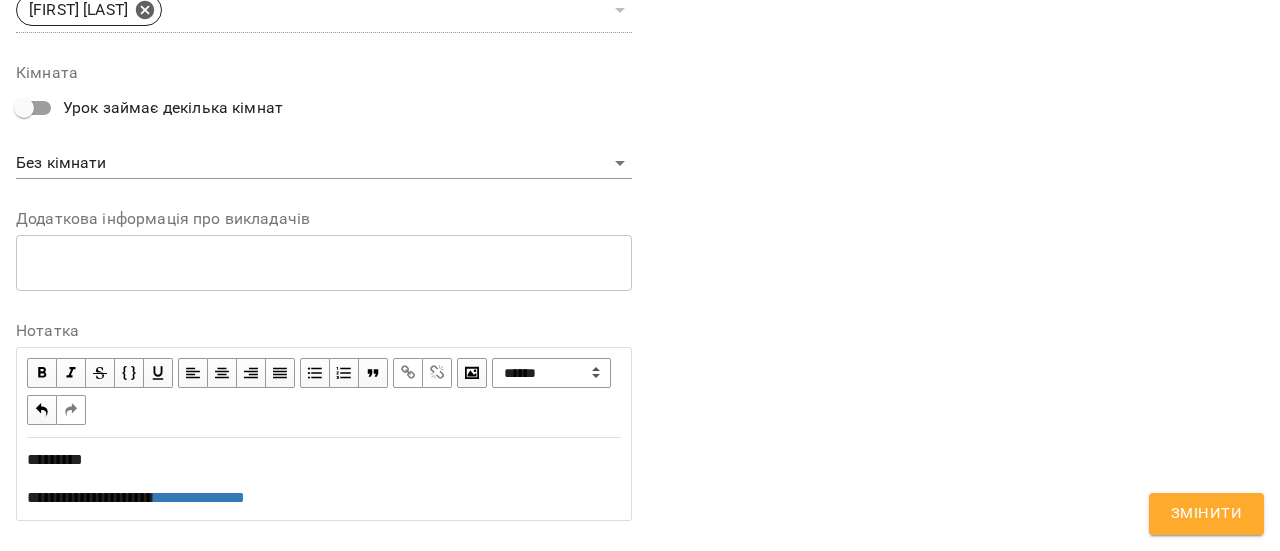click on "**********" at bounding box center (324, 498) 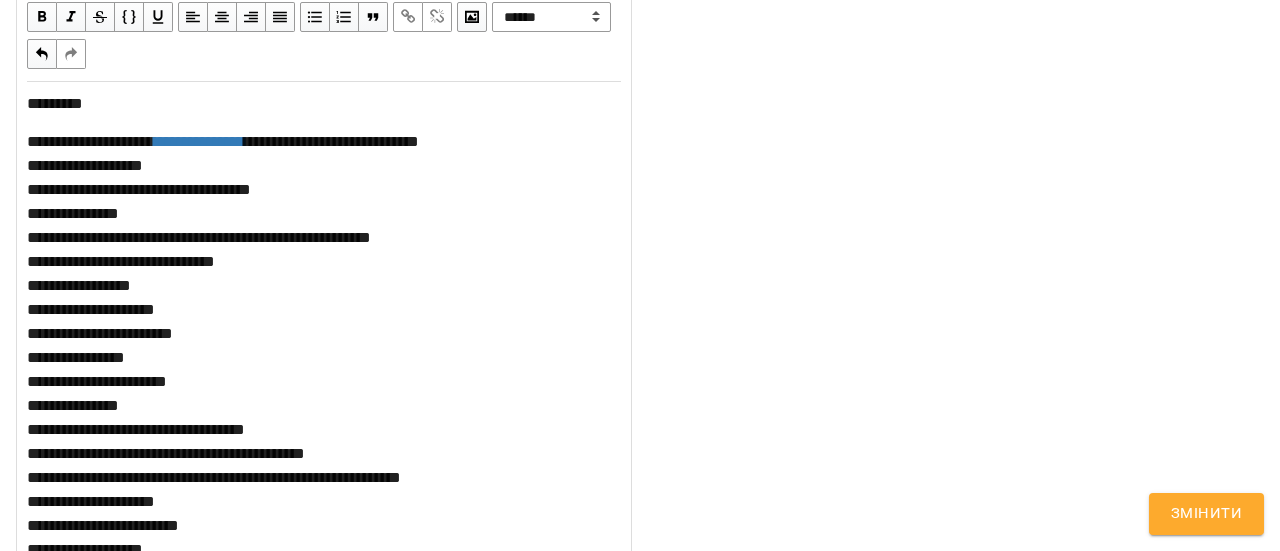 scroll, scrollTop: 1242, scrollLeft: 0, axis: vertical 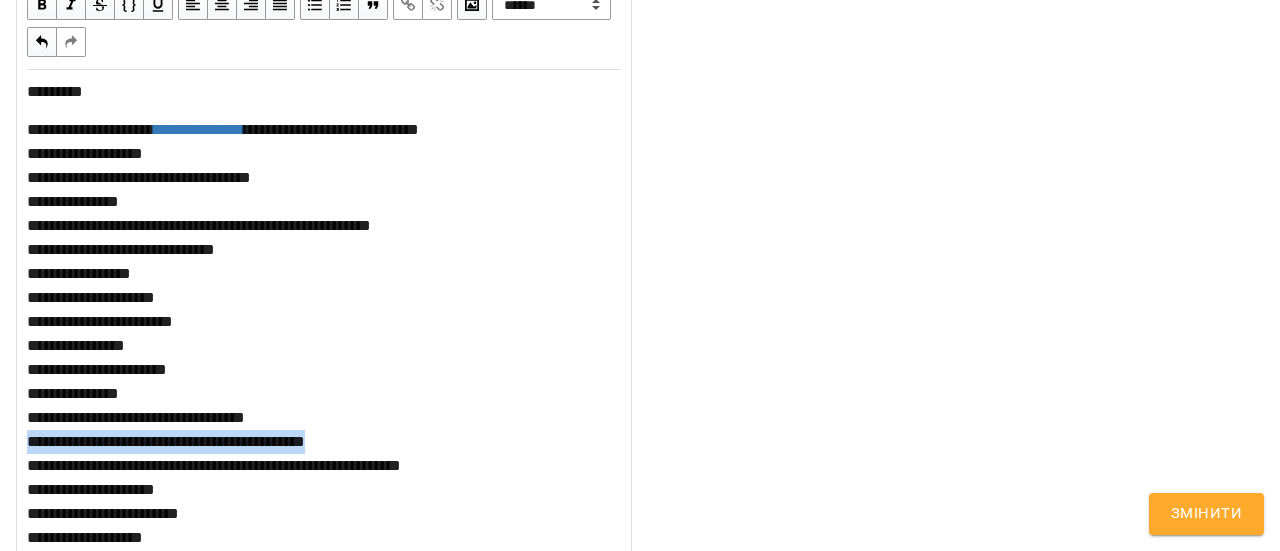 drag, startPoint x: 383, startPoint y: 469, endPoint x: 28, endPoint y: 465, distance: 355.02252 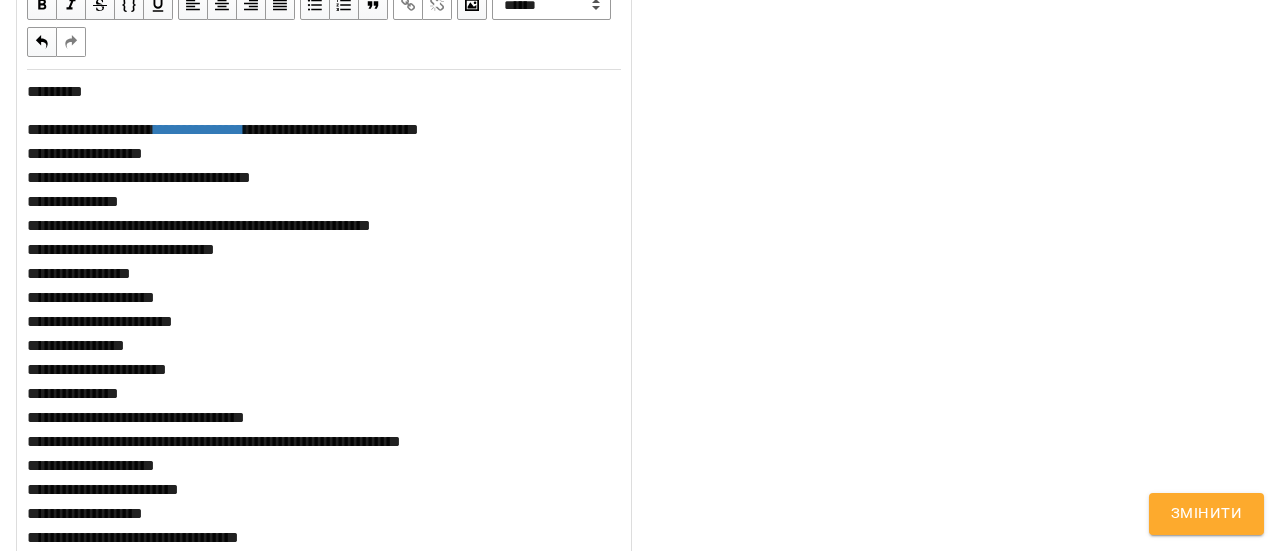 click on "**********" at bounding box center [223, 393] 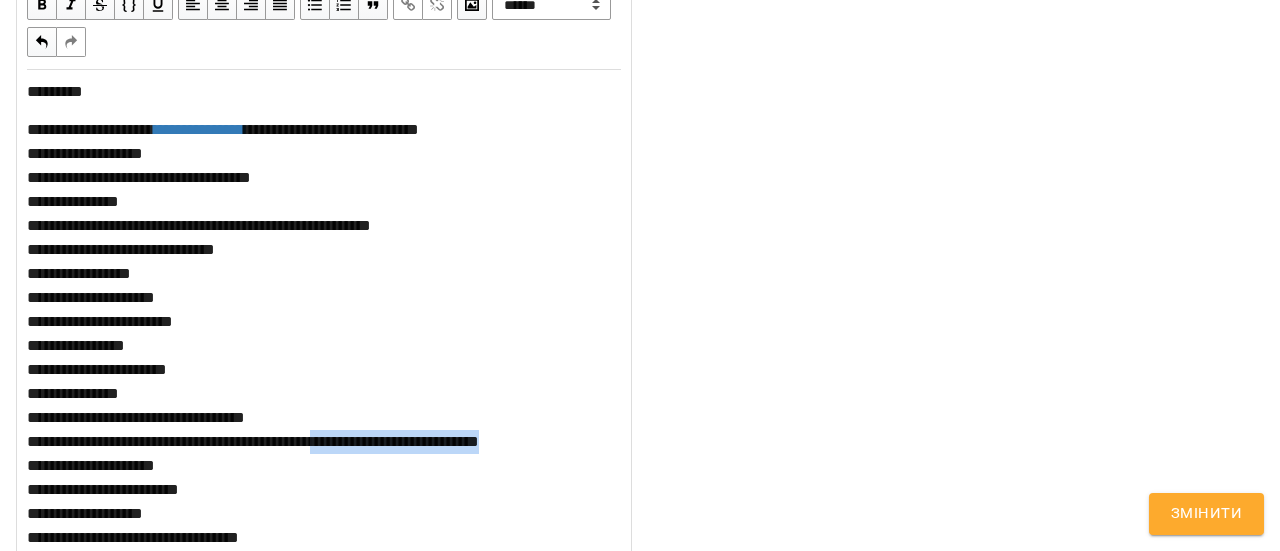 drag, startPoint x: 352, startPoint y: 461, endPoint x: 564, endPoint y: 467, distance: 212.08488 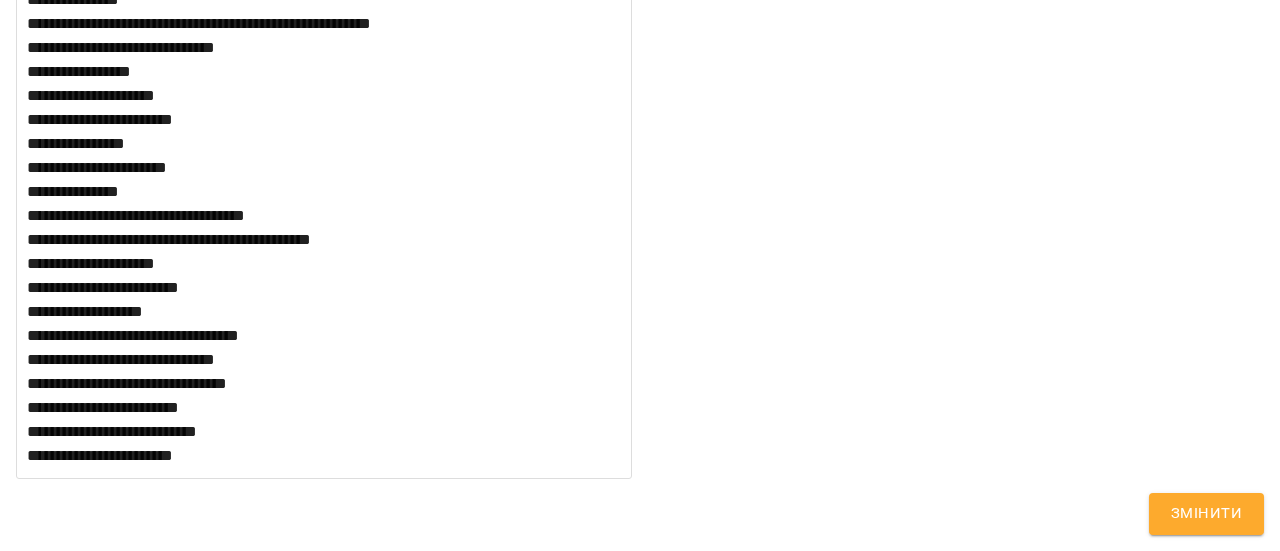 scroll, scrollTop: 1462, scrollLeft: 0, axis: vertical 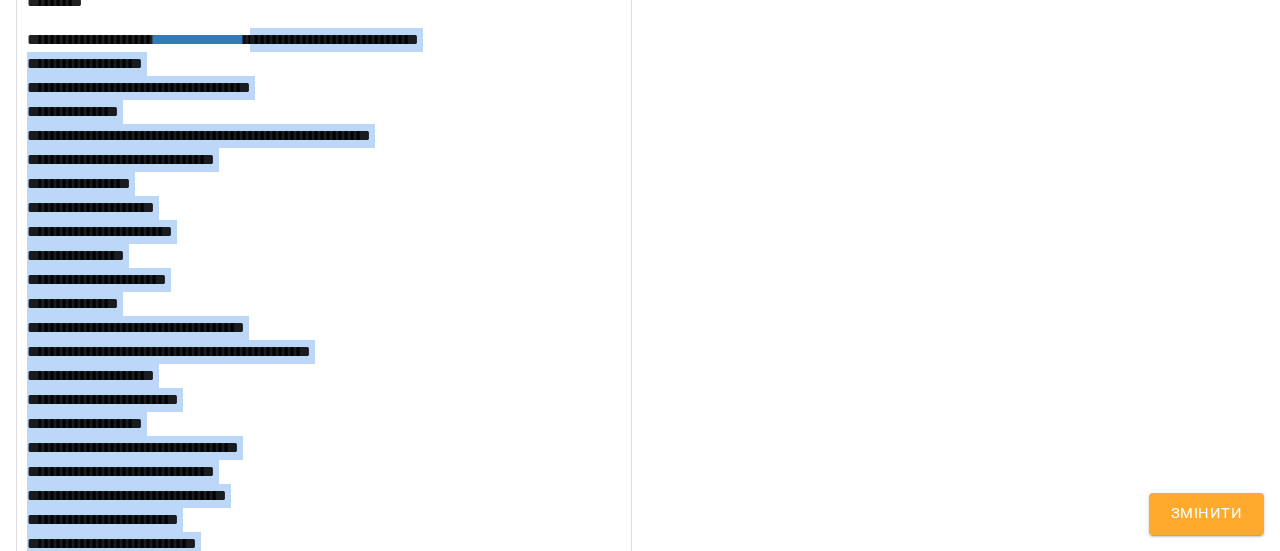 drag, startPoint x: 230, startPoint y: 461, endPoint x: 10, endPoint y: 59, distance: 458.26193 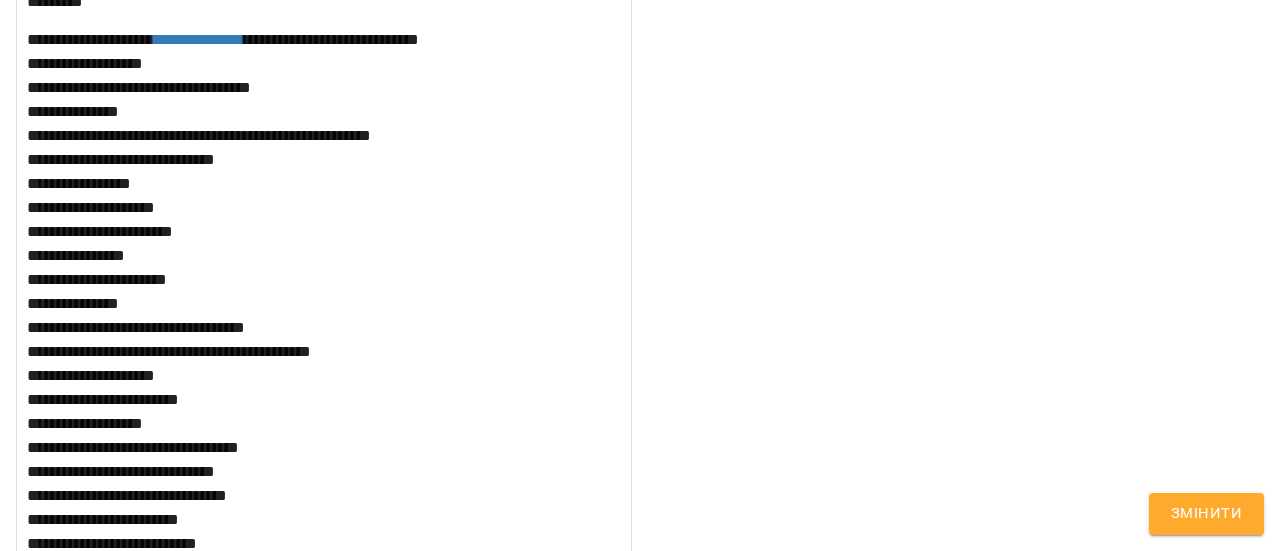 scroll, scrollTop: 1275, scrollLeft: 0, axis: vertical 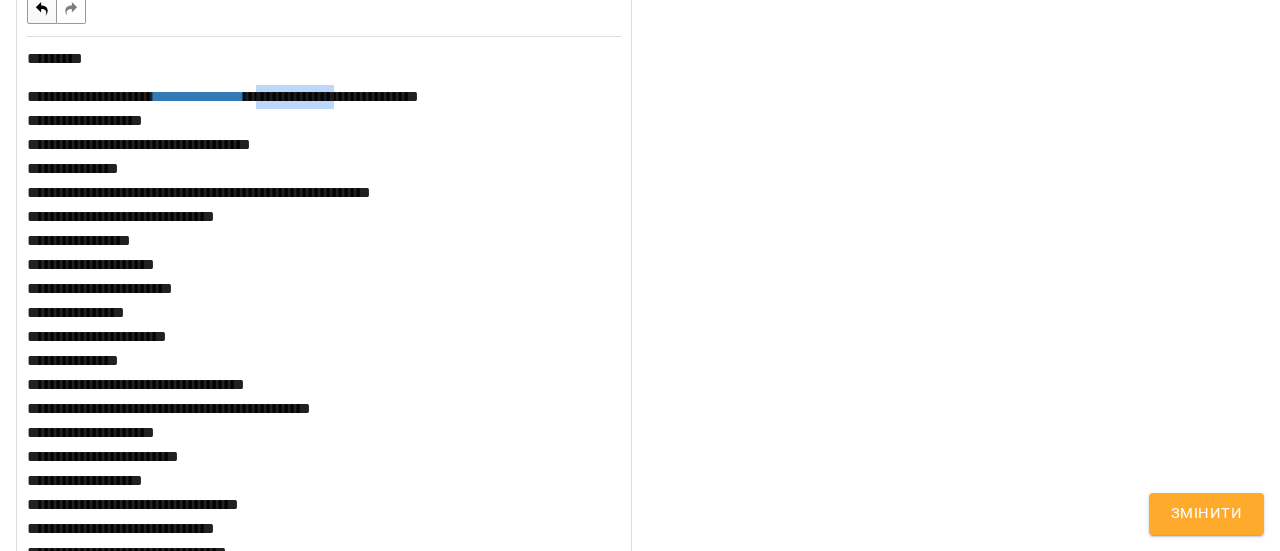 drag, startPoint x: 118, startPoint y: 119, endPoint x: 28, endPoint y: 111, distance: 90.35486 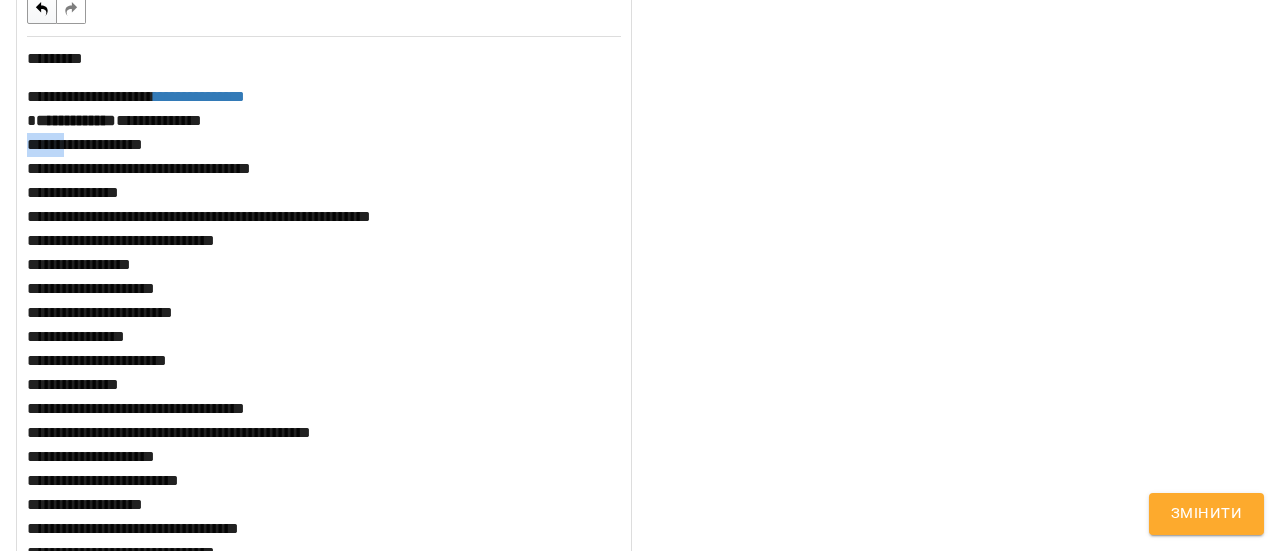 drag, startPoint x: 25, startPoint y: 138, endPoint x: 67, endPoint y: 143, distance: 42.296574 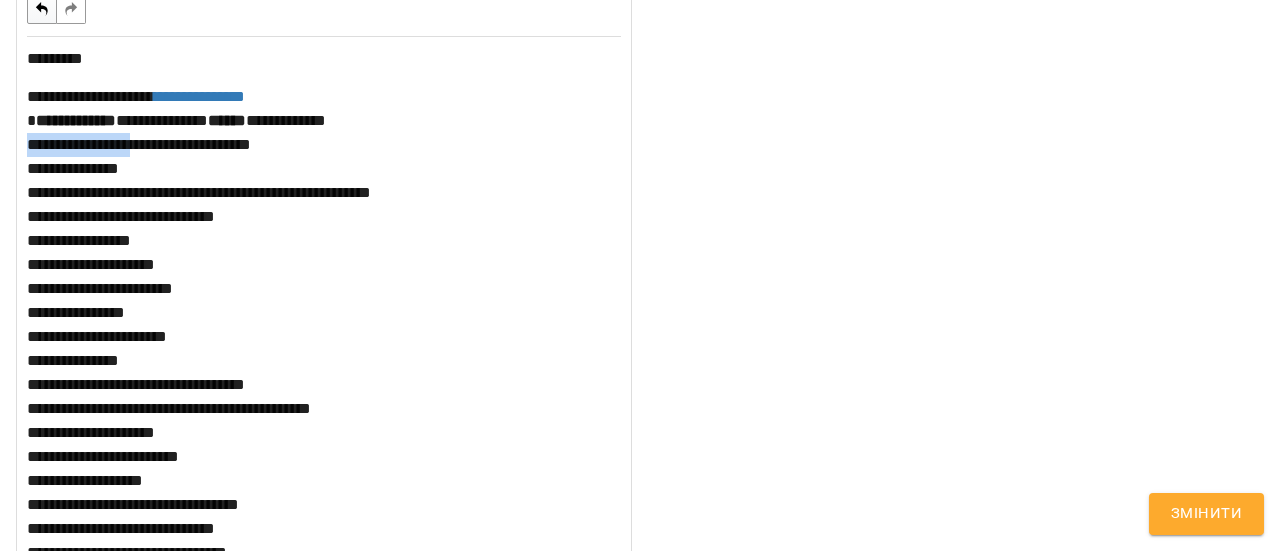 drag, startPoint x: 140, startPoint y: 170, endPoint x: 23, endPoint y: 168, distance: 117.01709 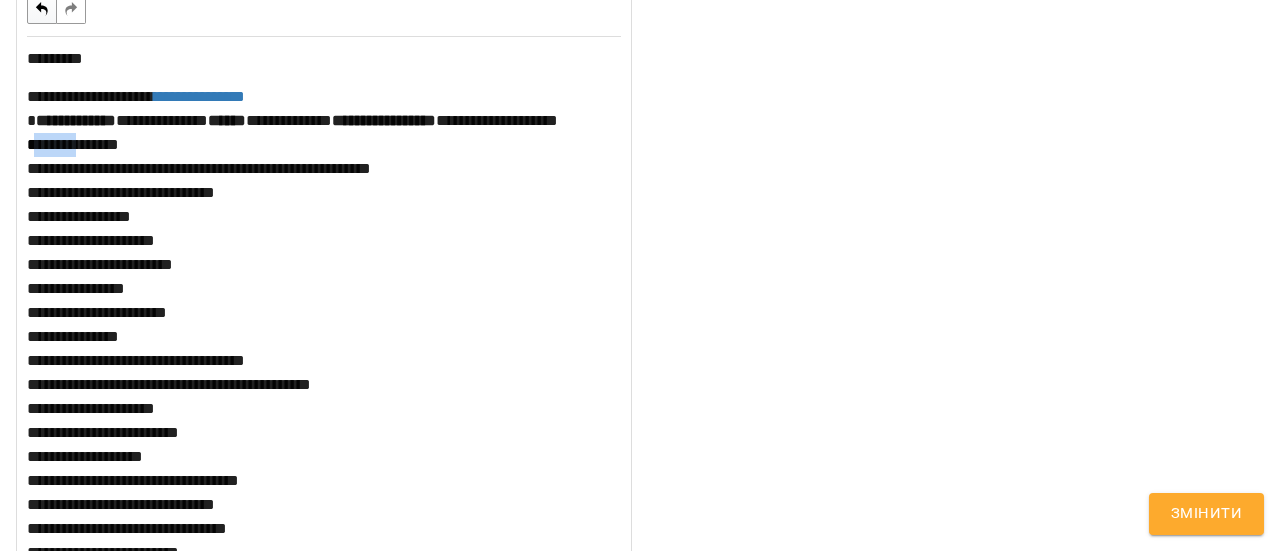 drag, startPoint x: 30, startPoint y: 192, endPoint x: 80, endPoint y: 192, distance: 50 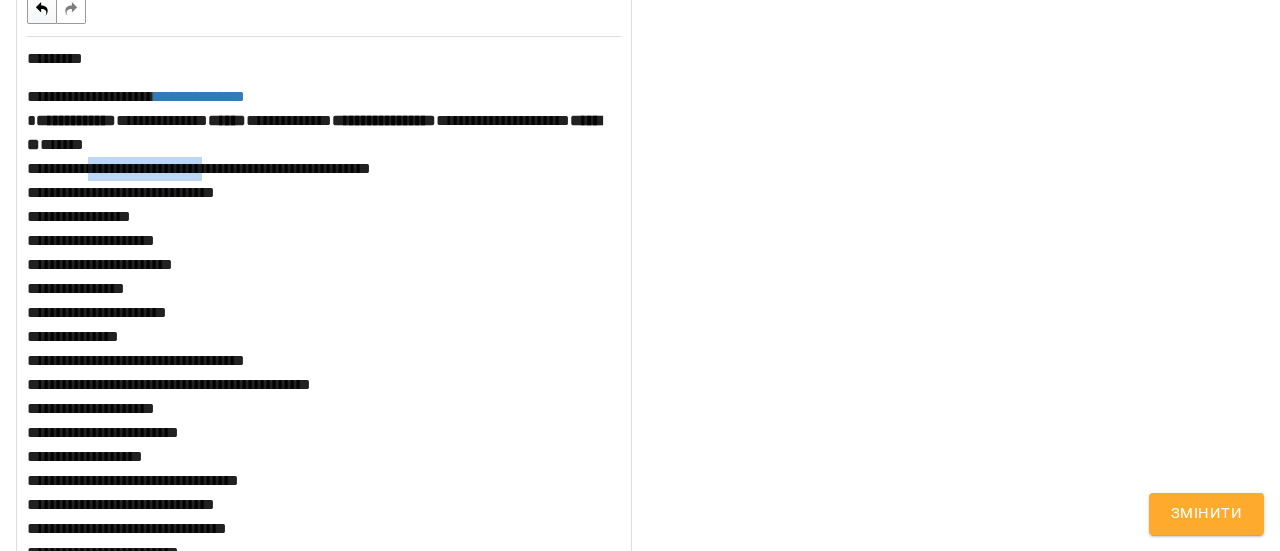 drag, startPoint x: 242, startPoint y: 214, endPoint x: 92, endPoint y: 217, distance: 150.03 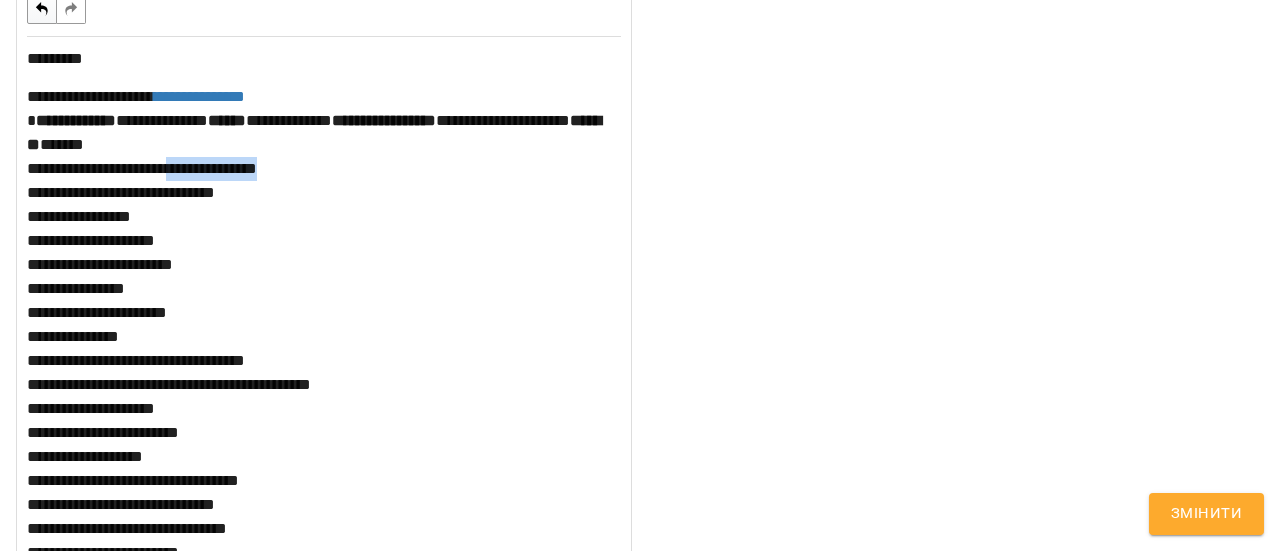 drag, startPoint x: 339, startPoint y: 208, endPoint x: 198, endPoint y: 207, distance: 141.00354 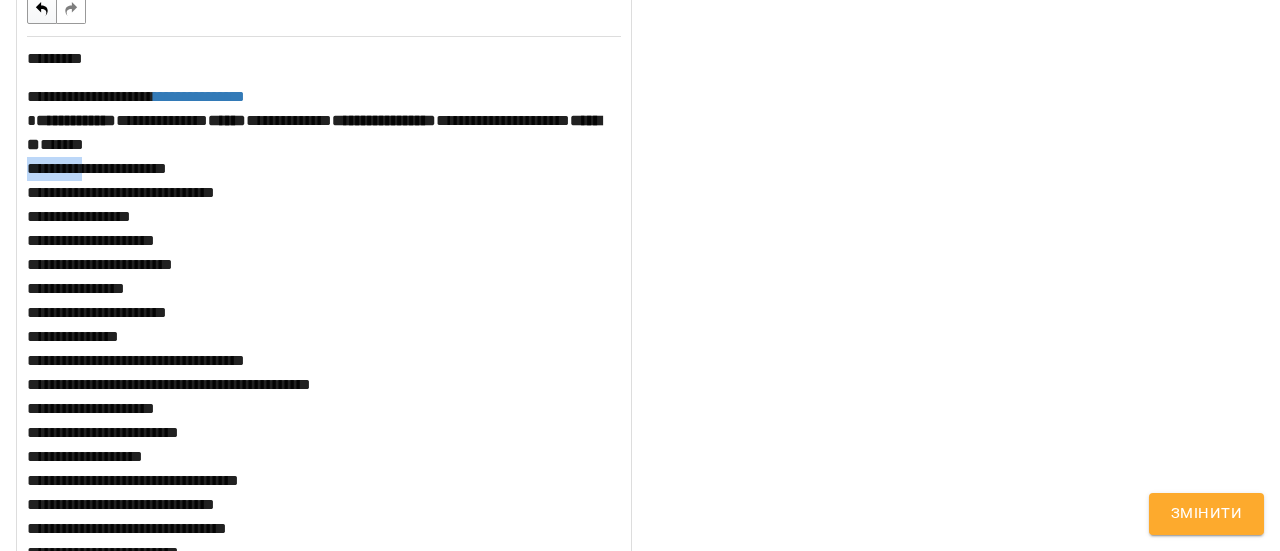 drag, startPoint x: 88, startPoint y: 219, endPoint x: 22, endPoint y: 217, distance: 66.0303 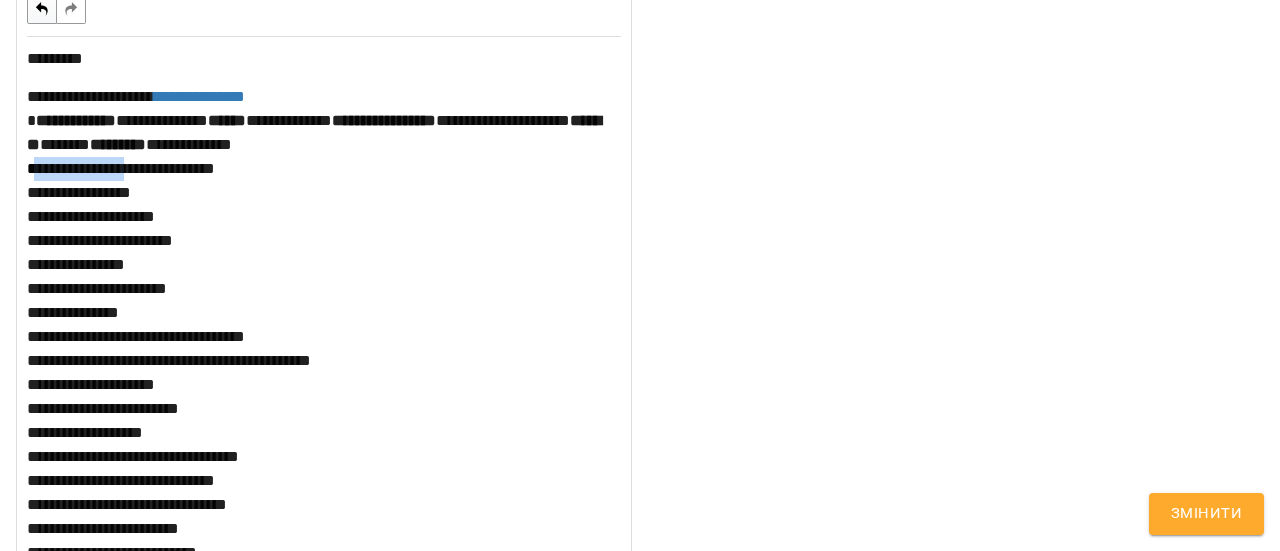 drag, startPoint x: 29, startPoint y: 240, endPoint x: 130, endPoint y: 243, distance: 101.04455 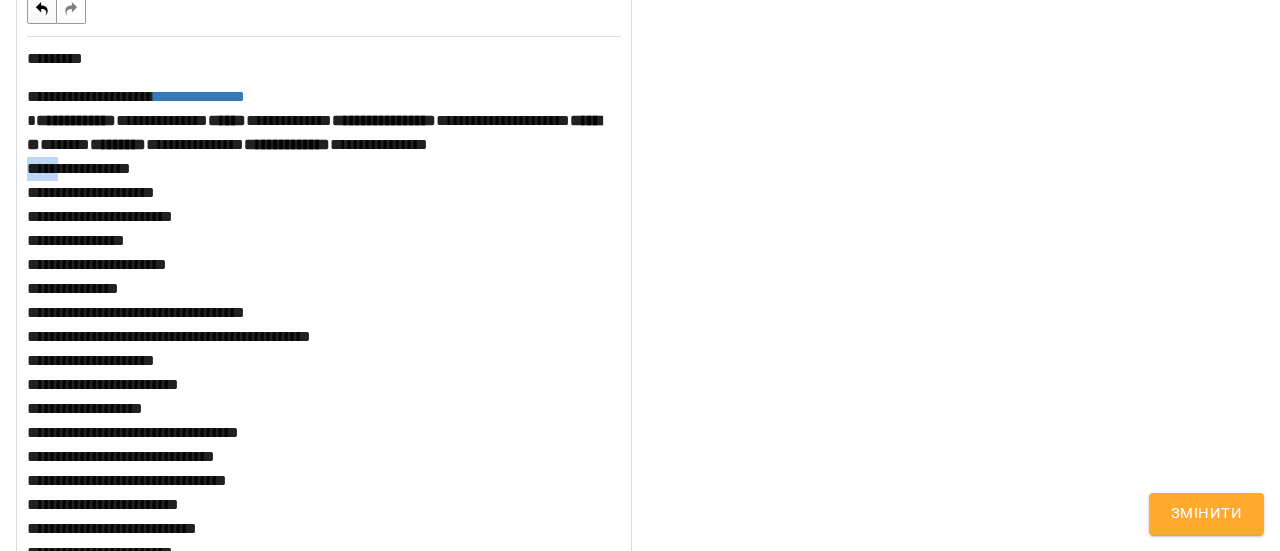 drag, startPoint x: 56, startPoint y: 263, endPoint x: 23, endPoint y: 261, distance: 33.06055 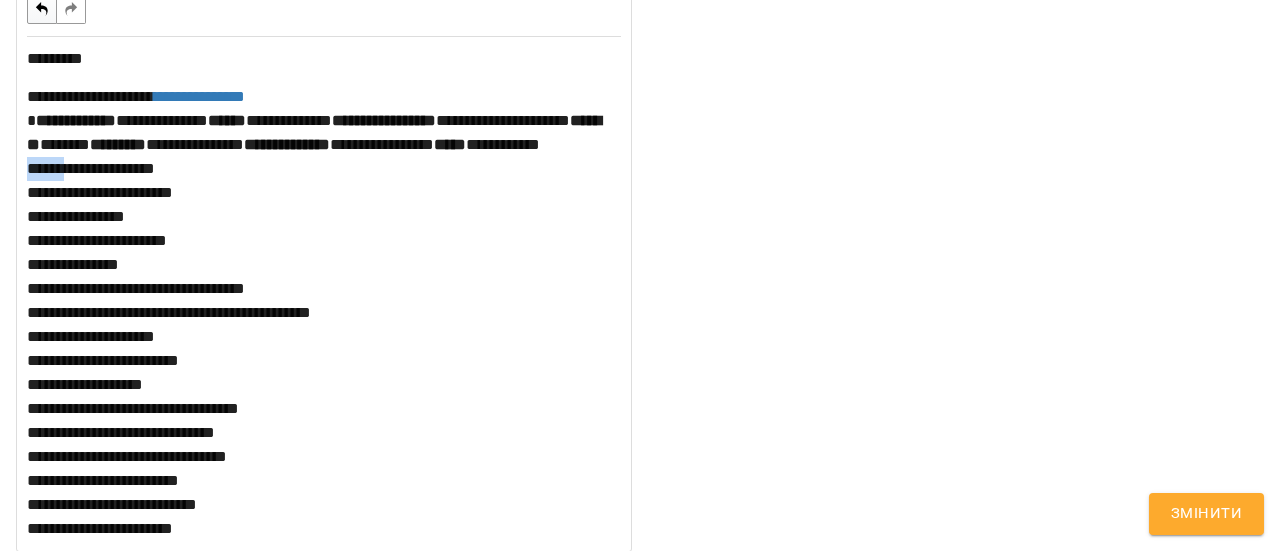 drag, startPoint x: 26, startPoint y: 289, endPoint x: 61, endPoint y: 291, distance: 35.057095 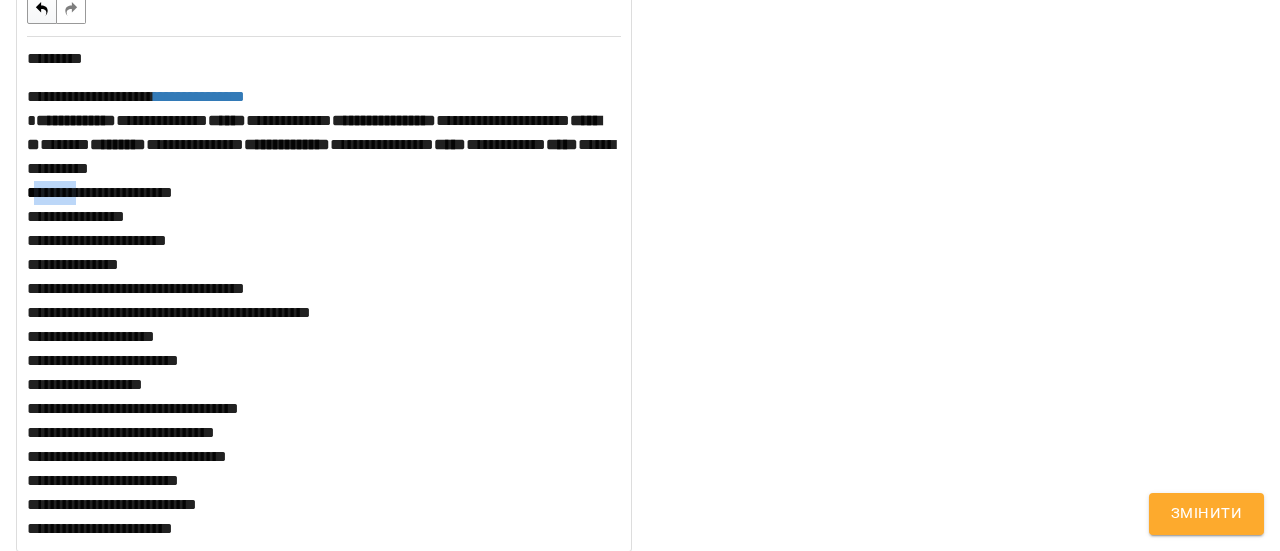 drag, startPoint x: 85, startPoint y: 315, endPoint x: 28, endPoint y: 315, distance: 57 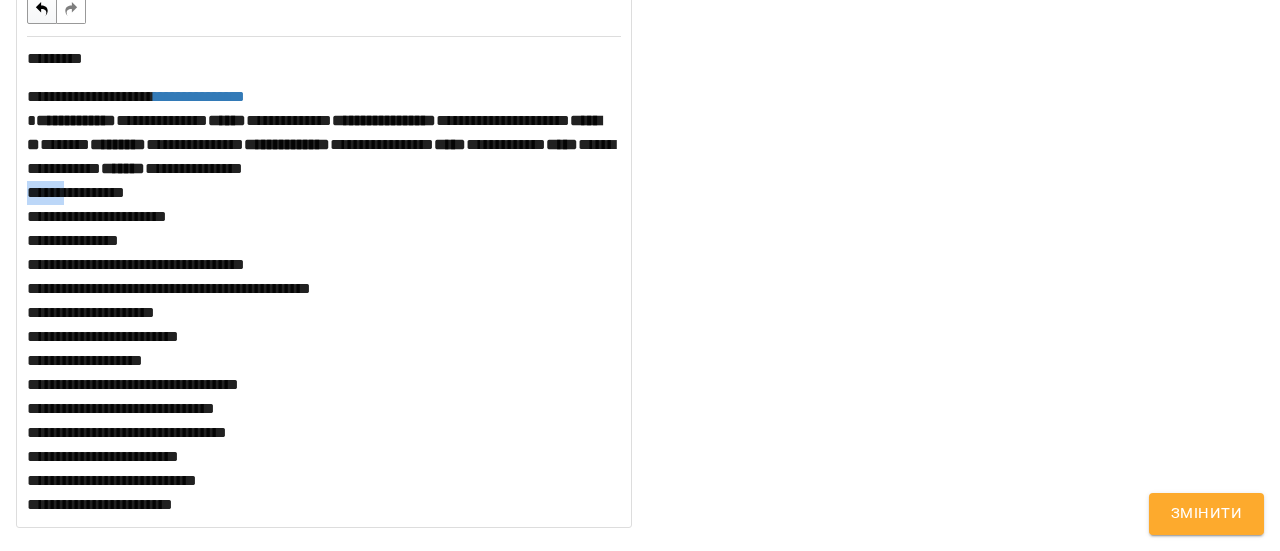drag, startPoint x: 63, startPoint y: 338, endPoint x: 8, endPoint y: 341, distance: 55.081757 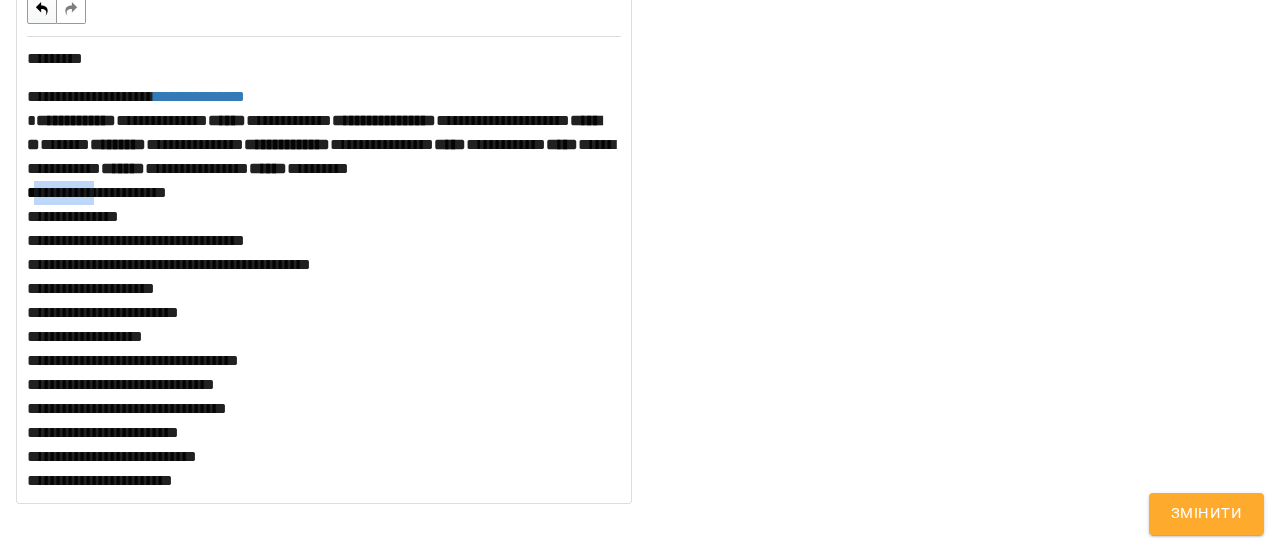 drag, startPoint x: 30, startPoint y: 354, endPoint x: 102, endPoint y: 363, distance: 72.56032 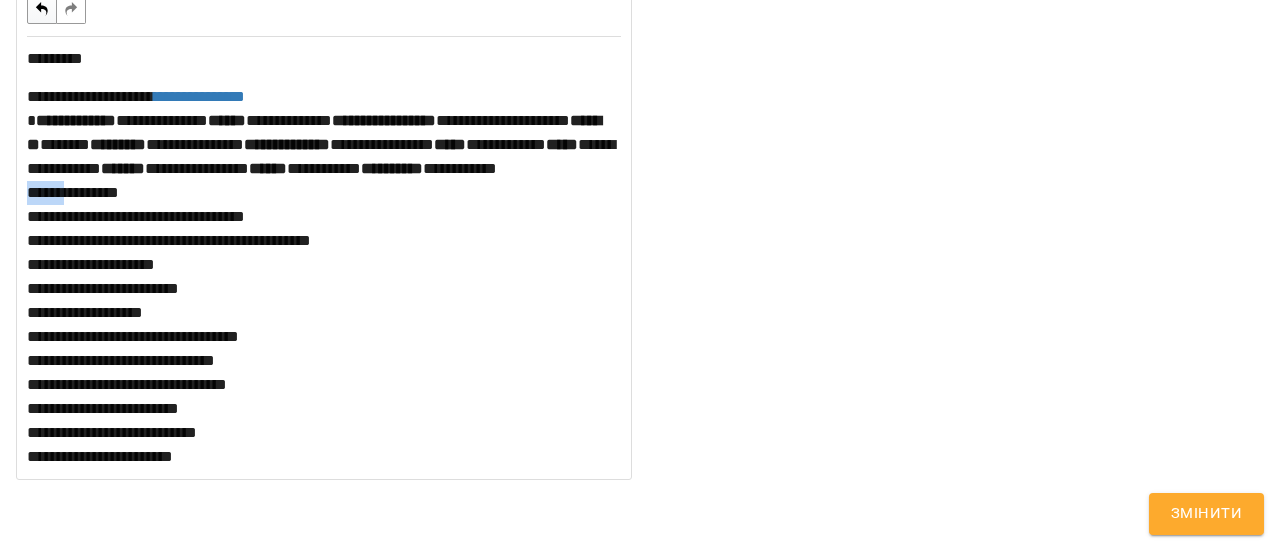 drag, startPoint x: 60, startPoint y: 382, endPoint x: 26, endPoint y: 379, distance: 34.132095 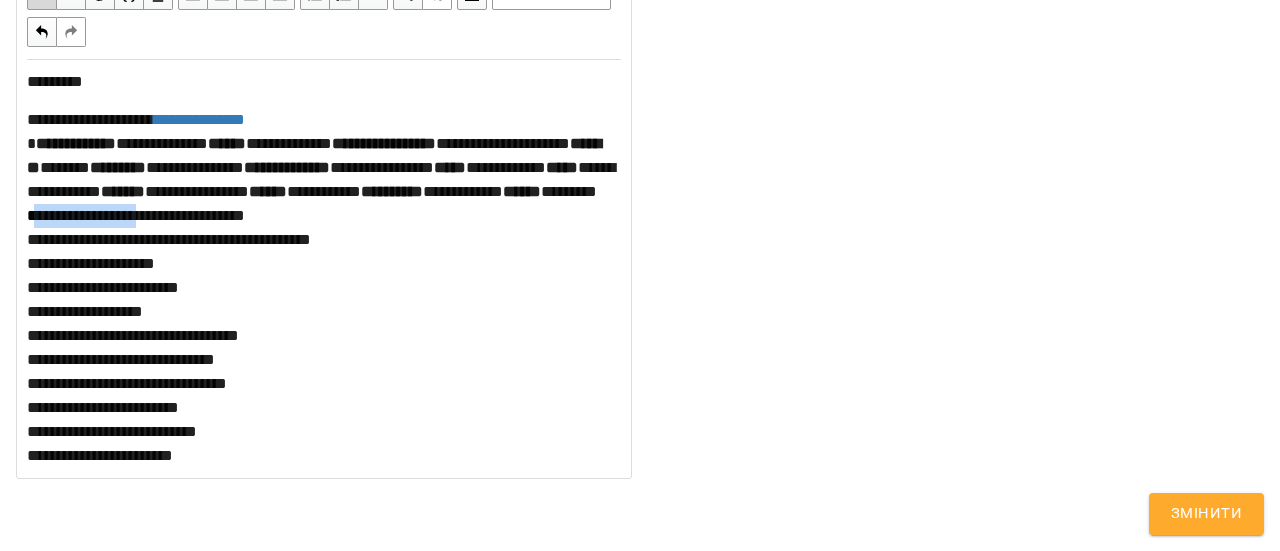 drag, startPoint x: 30, startPoint y: 407, endPoint x: 142, endPoint y: 417, distance: 112.44554 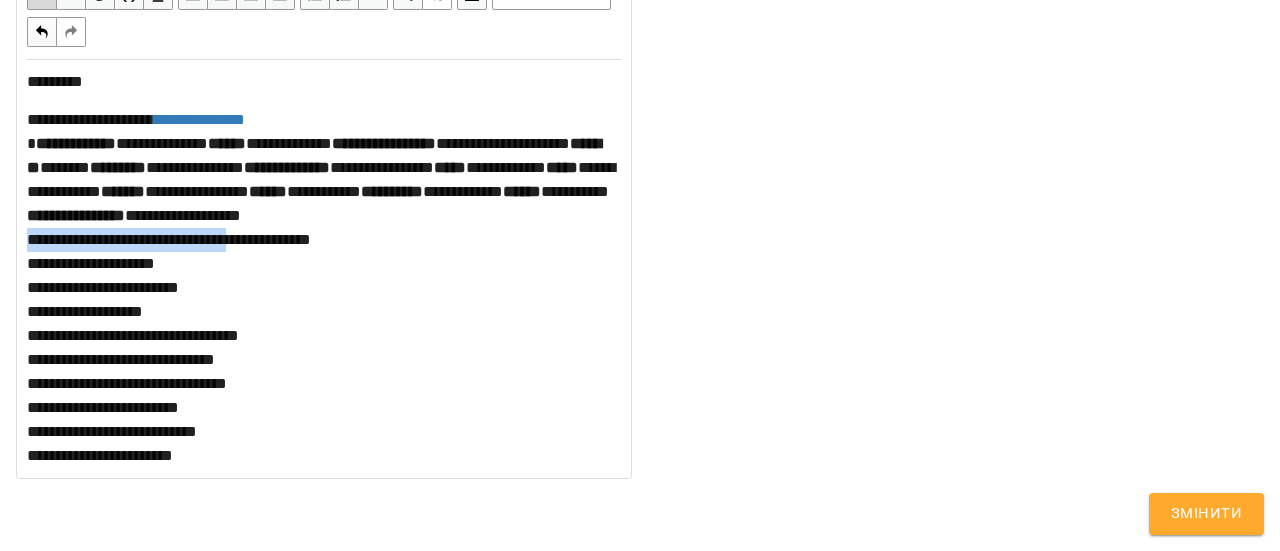 drag, startPoint x: 238, startPoint y: 438, endPoint x: 15, endPoint y: 435, distance: 223.02017 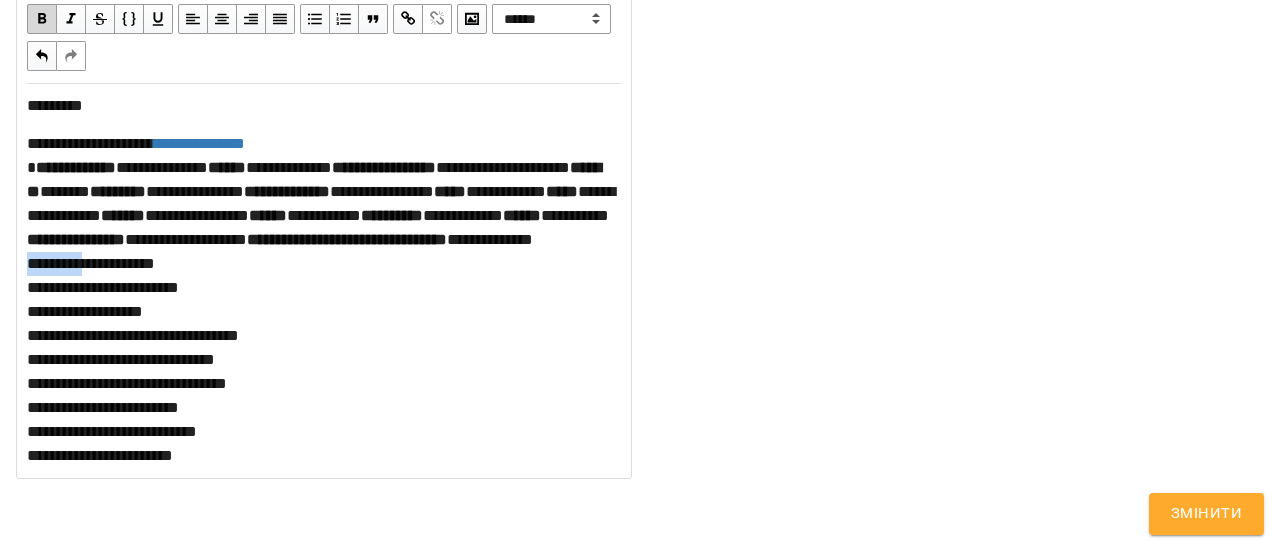 drag, startPoint x: 25, startPoint y: 453, endPoint x: 90, endPoint y: 459, distance: 65.27634 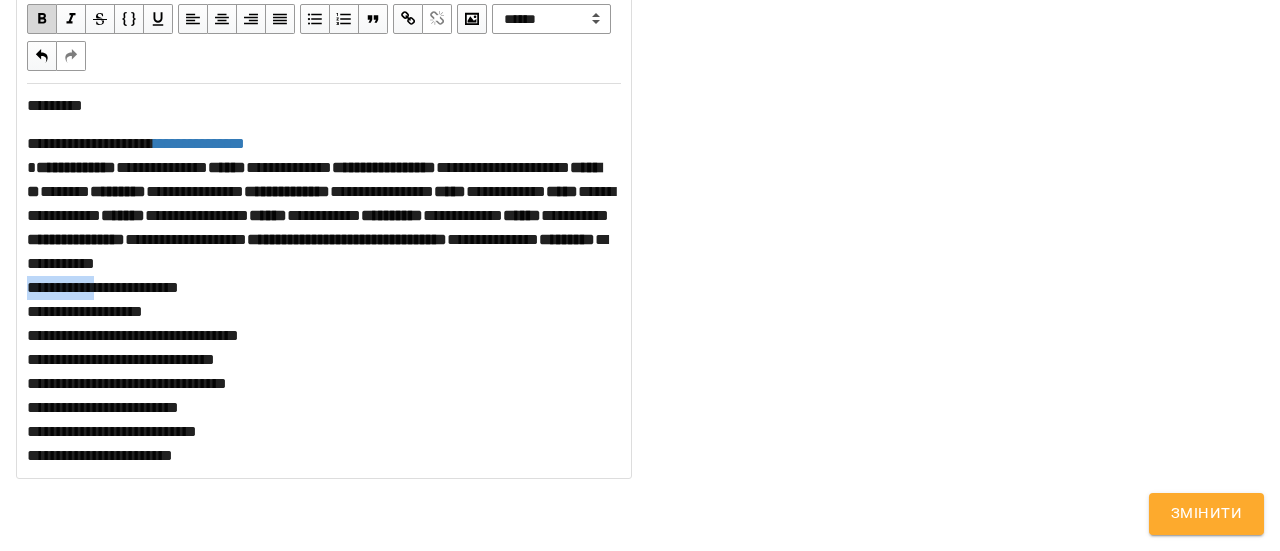 drag, startPoint x: 28, startPoint y: 481, endPoint x: 110, endPoint y: 483, distance: 82.02438 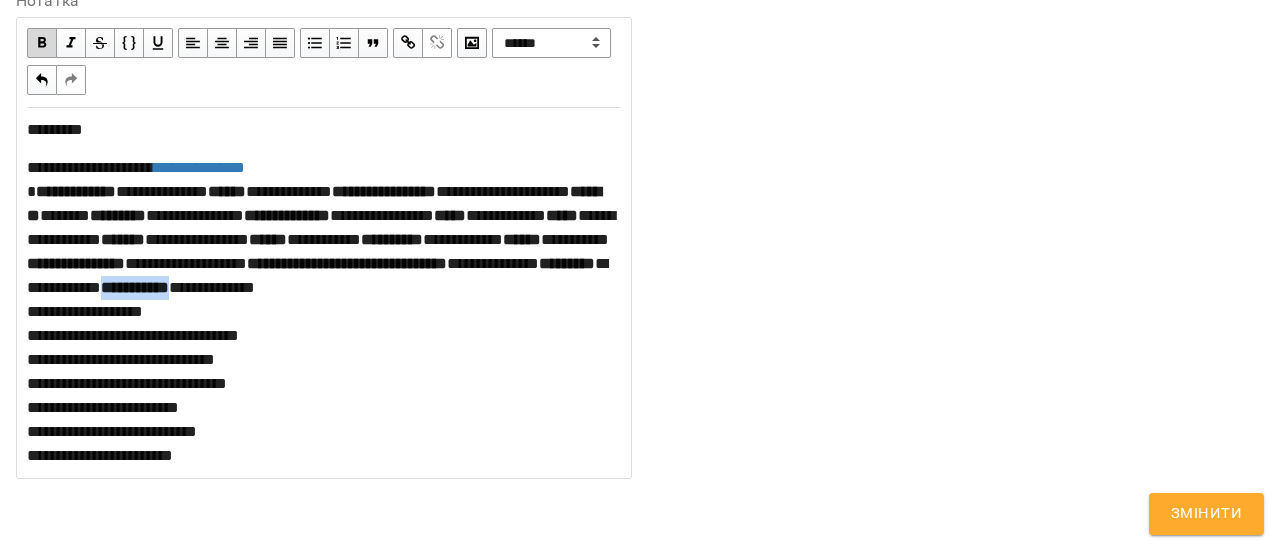 scroll, scrollTop: 1429, scrollLeft: 0, axis: vertical 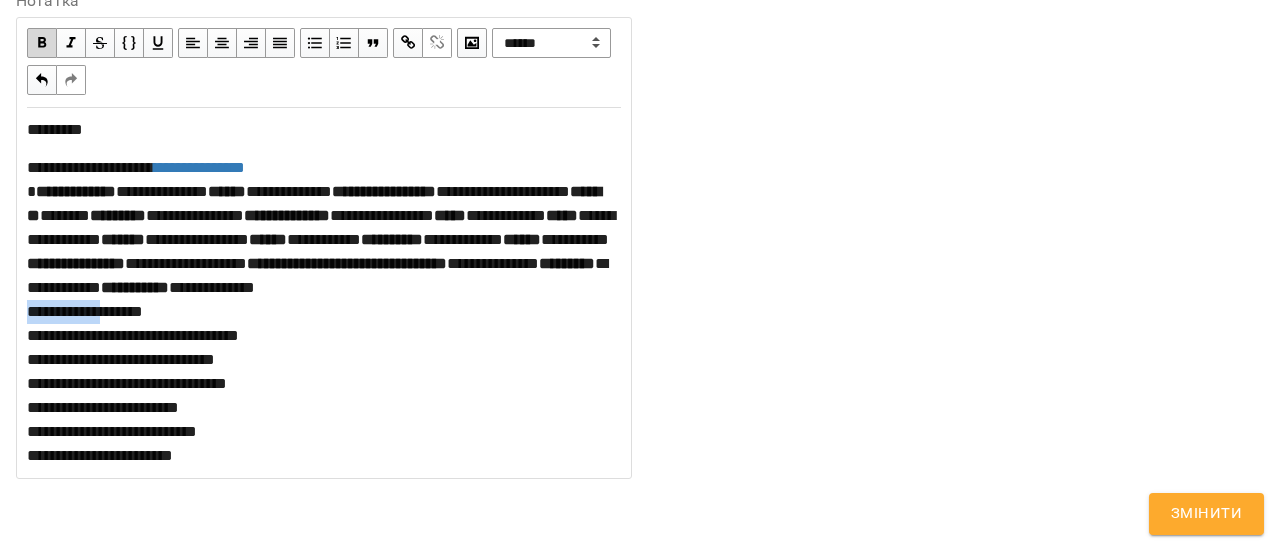 drag, startPoint x: 106, startPoint y: 349, endPoint x: 29, endPoint y: 351, distance: 77.02597 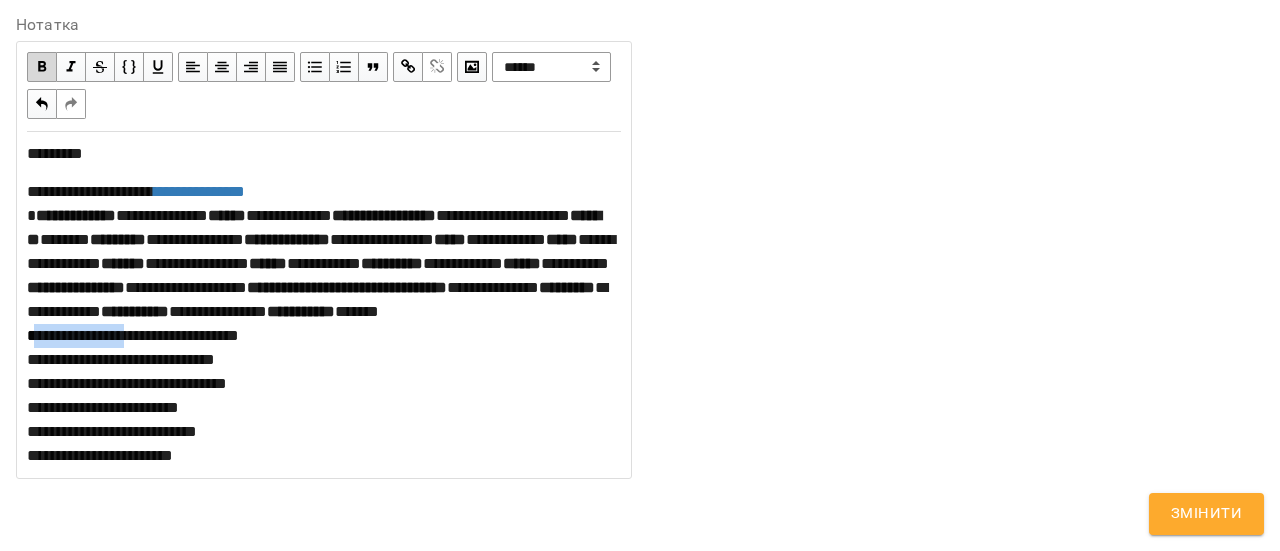 drag, startPoint x: 32, startPoint y: 369, endPoint x: 138, endPoint y: 378, distance: 106.381386 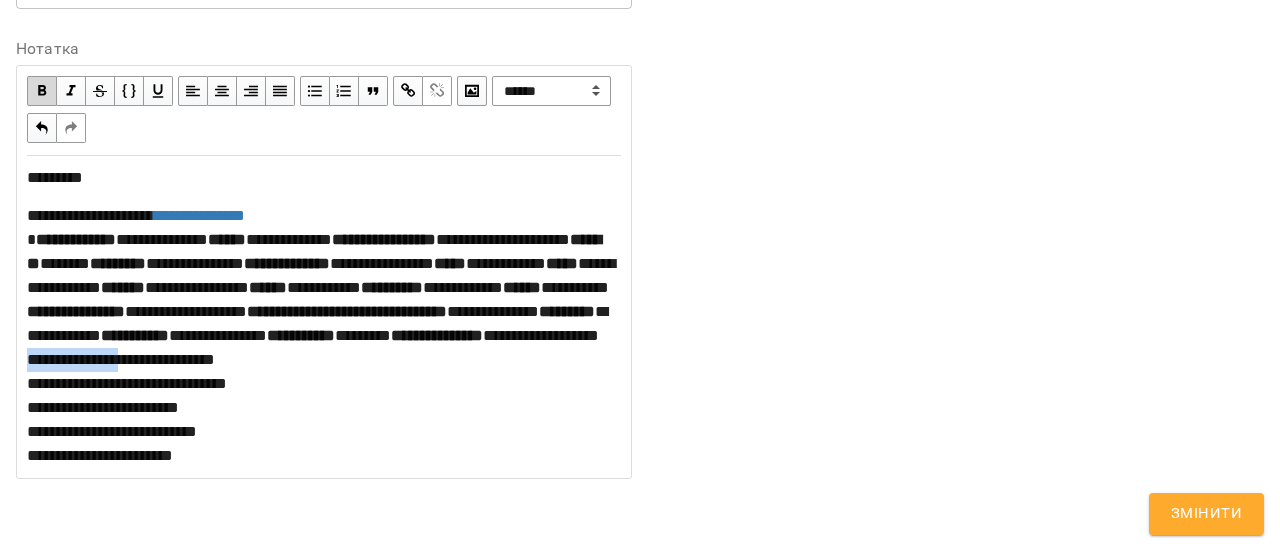 drag, startPoint x: 126, startPoint y: 399, endPoint x: 18, endPoint y: 389, distance: 108.461975 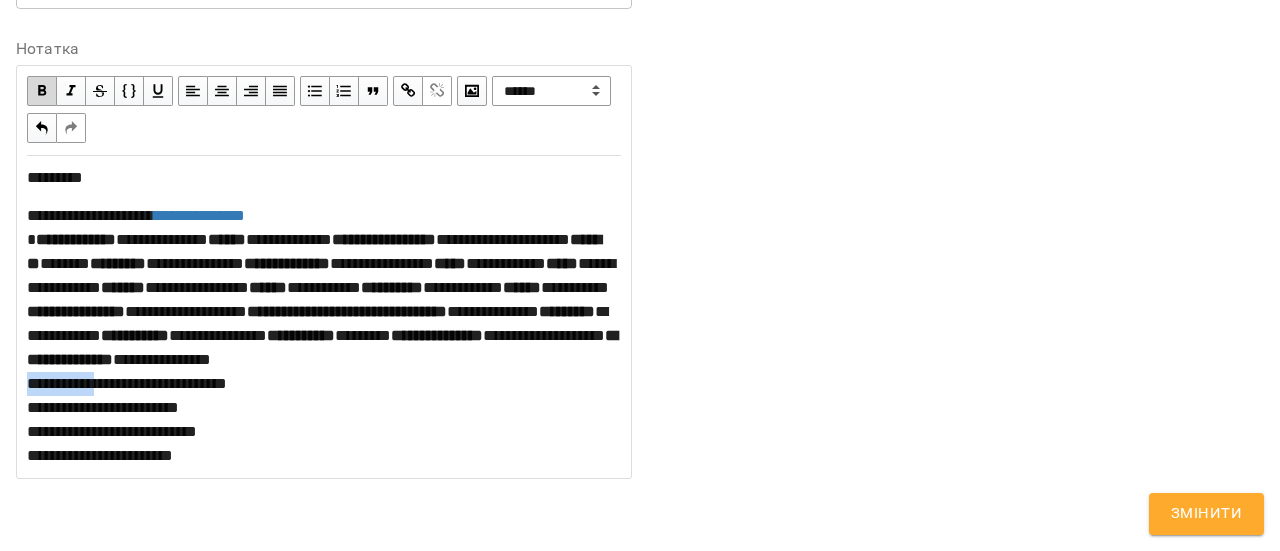 drag, startPoint x: 28, startPoint y: 426, endPoint x: 112, endPoint y: 423, distance: 84.05355 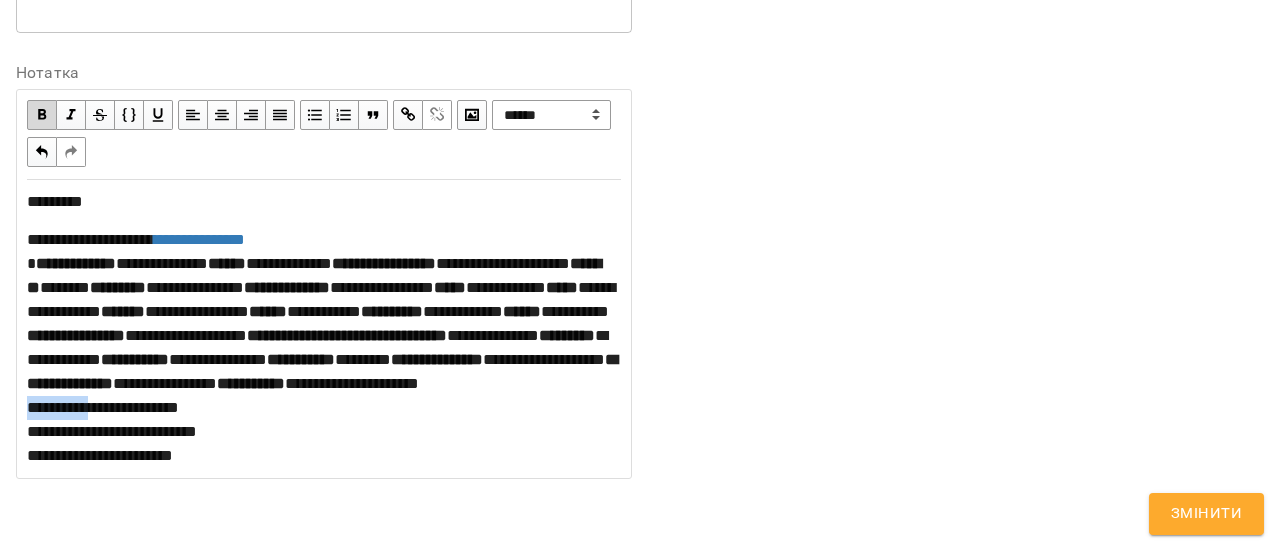drag, startPoint x: 92, startPoint y: 443, endPoint x: 1, endPoint y: 435, distance: 91.350975 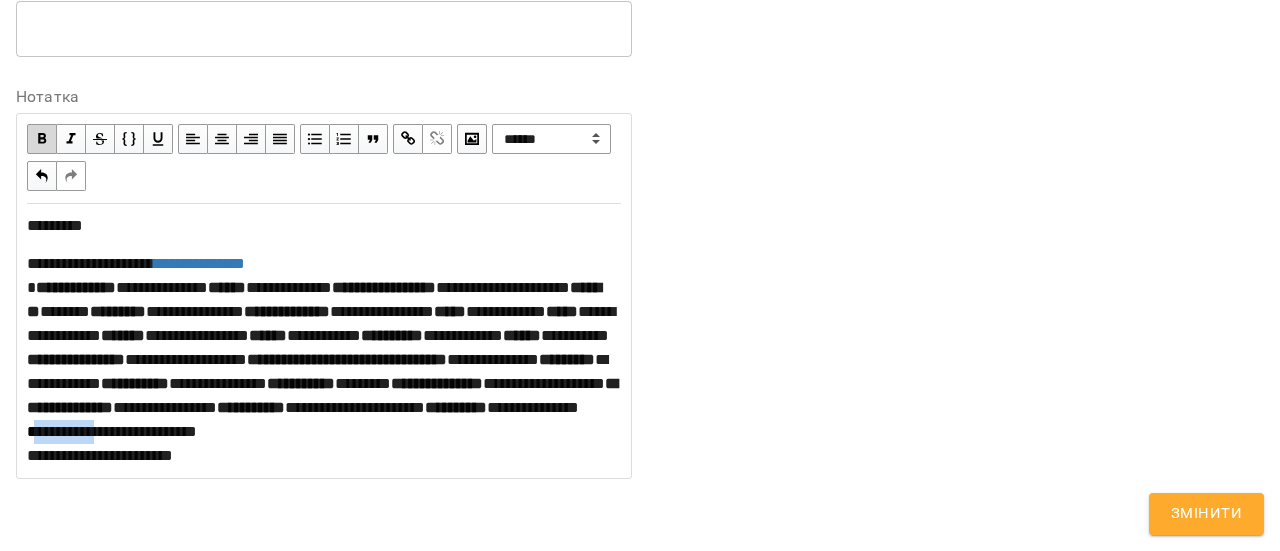 drag, startPoint x: 28, startPoint y: 459, endPoint x: 99, endPoint y: 475, distance: 72.780495 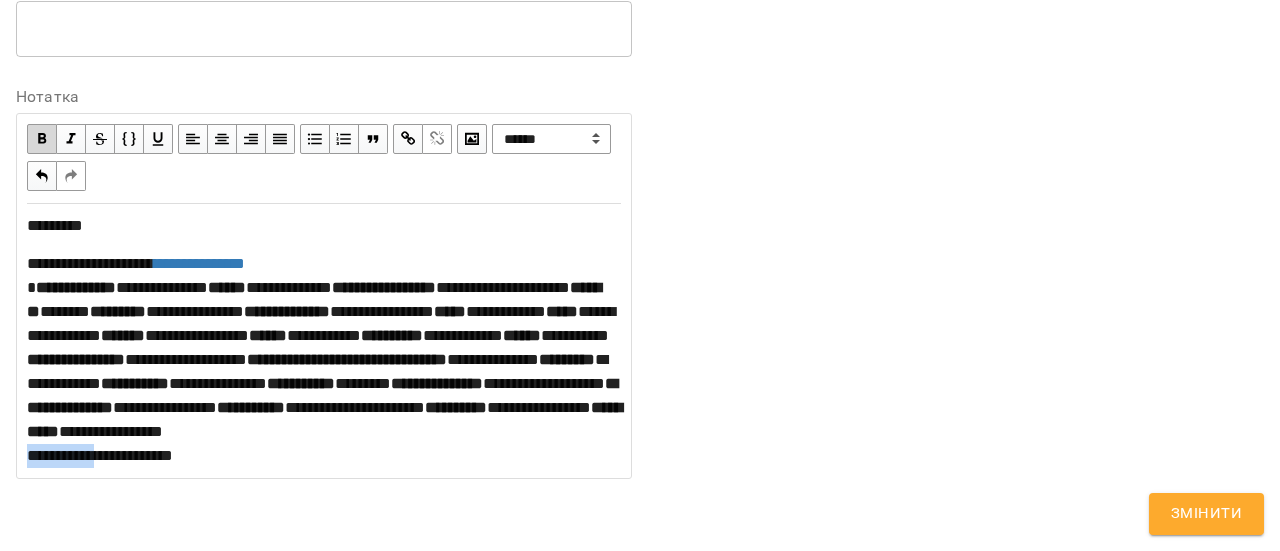 drag, startPoint x: 96, startPoint y: 491, endPoint x: 0, endPoint y: 503, distance: 96.74709 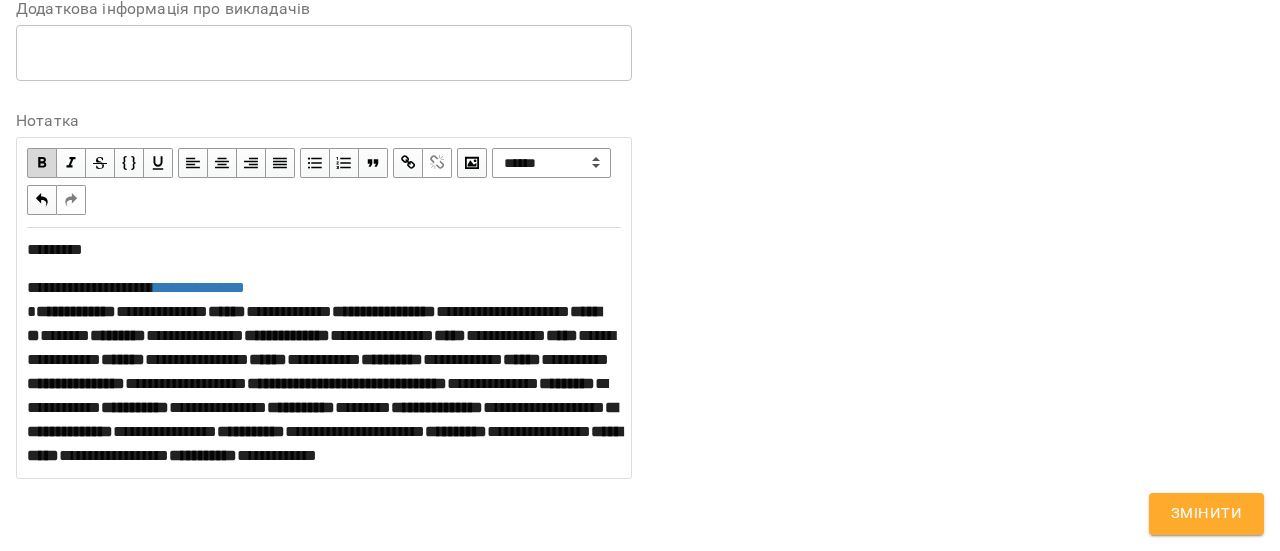 click on "**********" at bounding box center (324, 372) 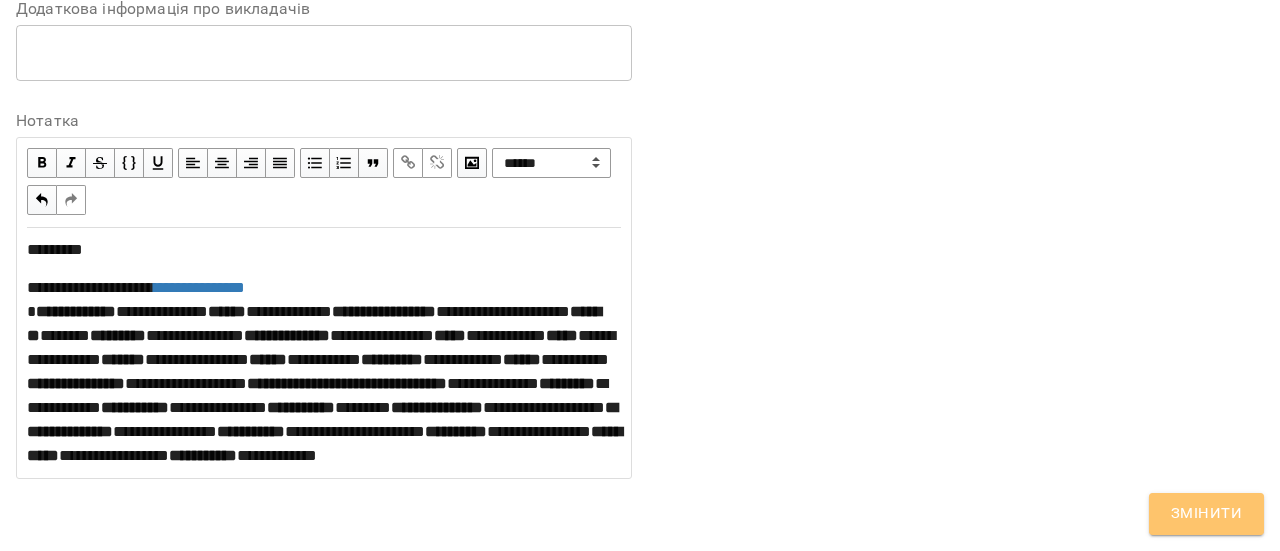 click on "Змінити" at bounding box center (1206, 514) 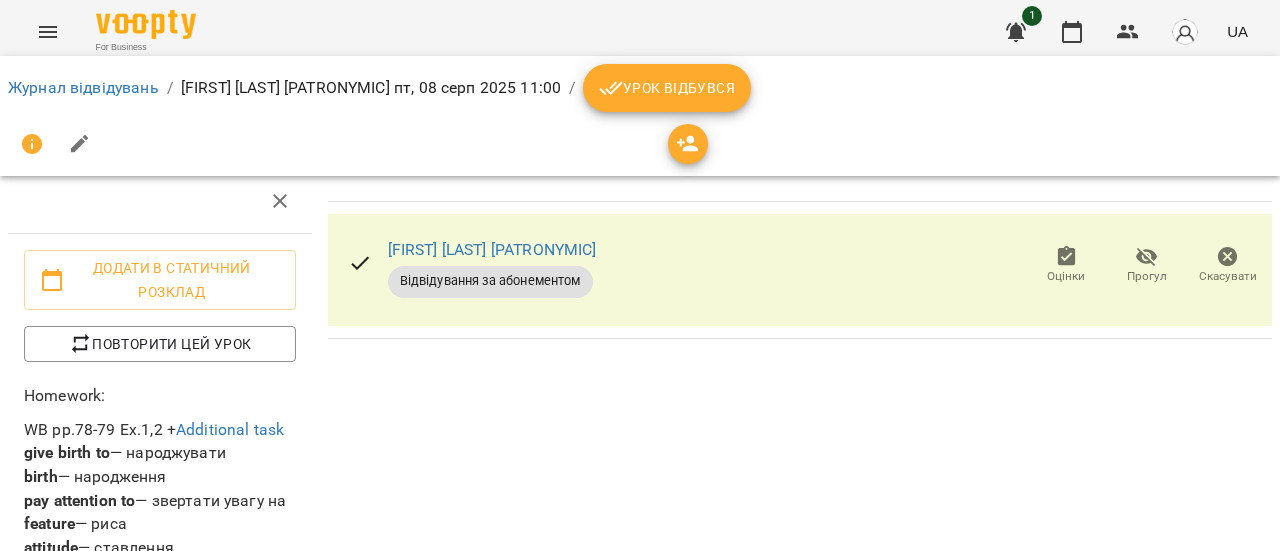 scroll, scrollTop: 856, scrollLeft: 0, axis: vertical 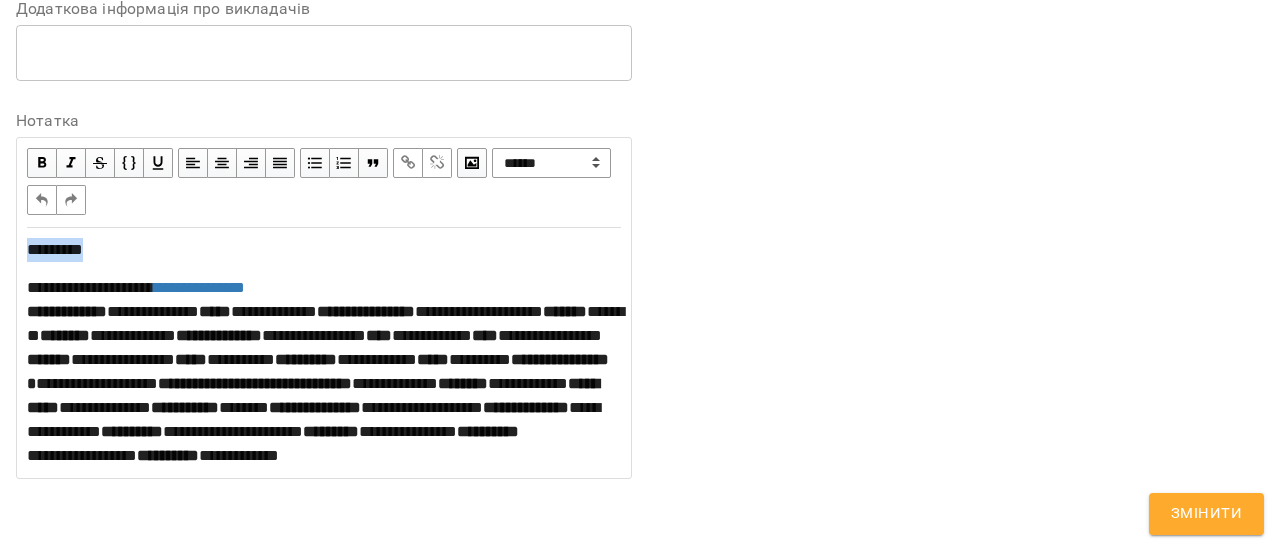 drag, startPoint x: 153, startPoint y: 219, endPoint x: 0, endPoint y: 203, distance: 153.83432 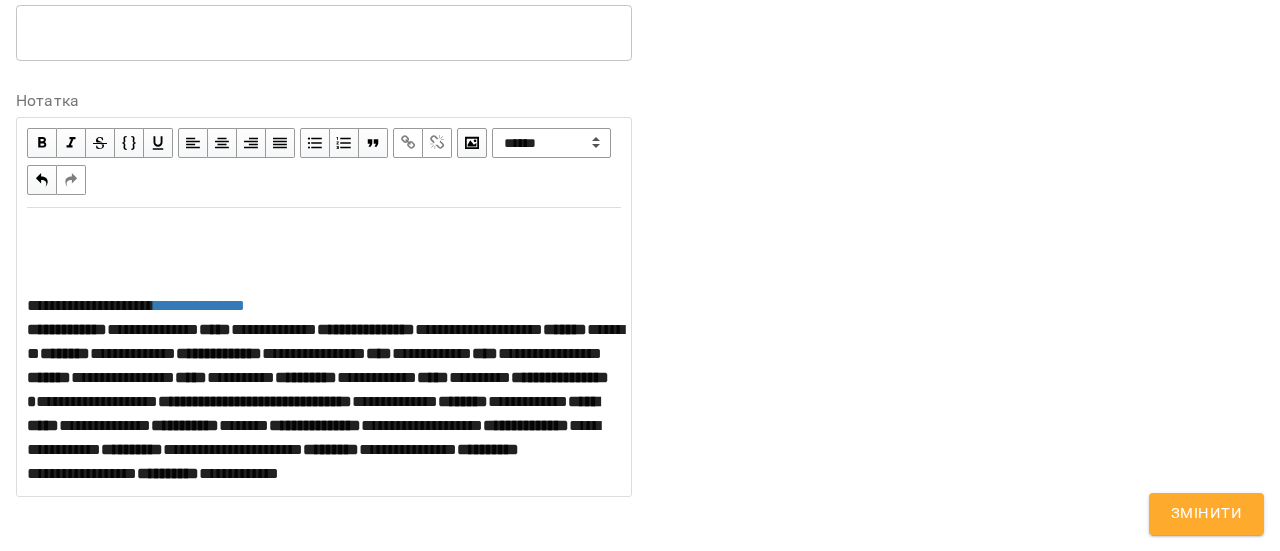 click at bounding box center [42, 180] 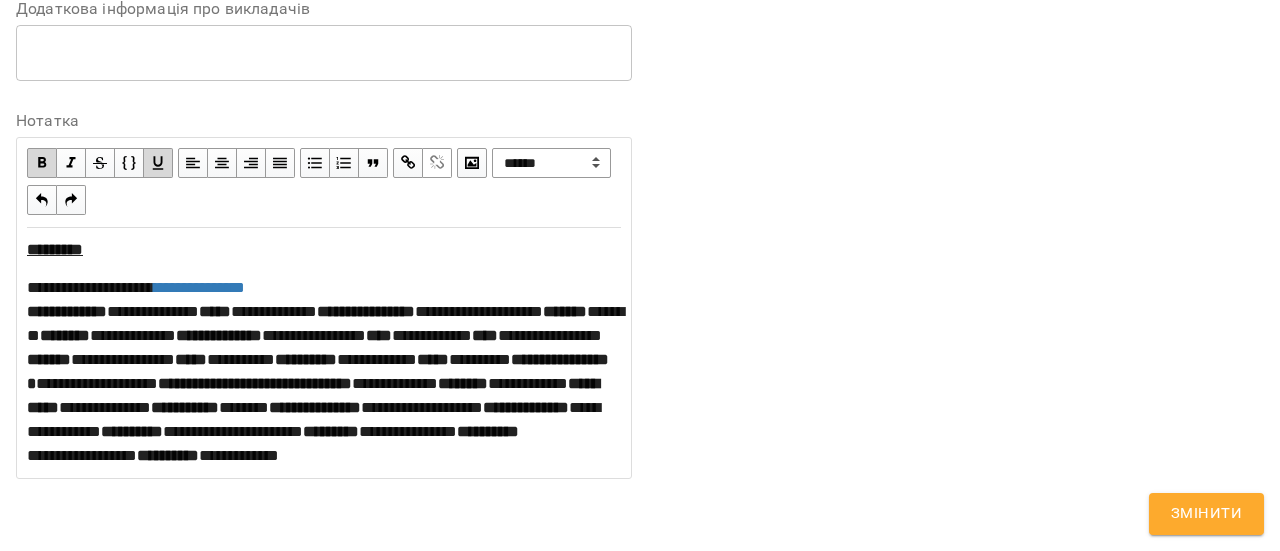 click on "**********" at bounding box center (324, 353) 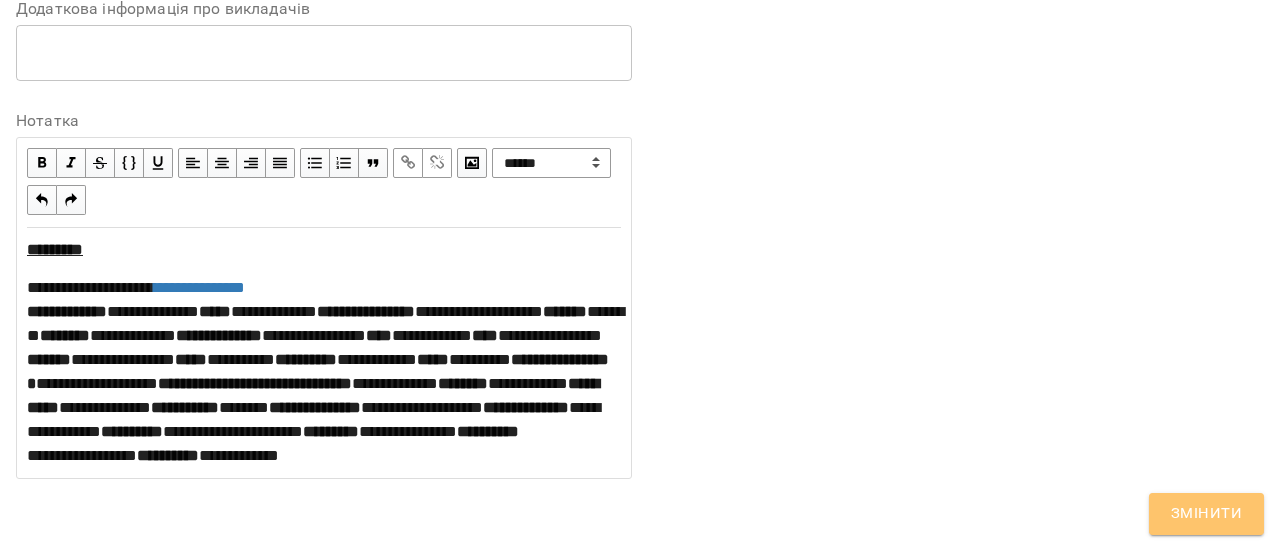 click on "Змінити" at bounding box center [1206, 514] 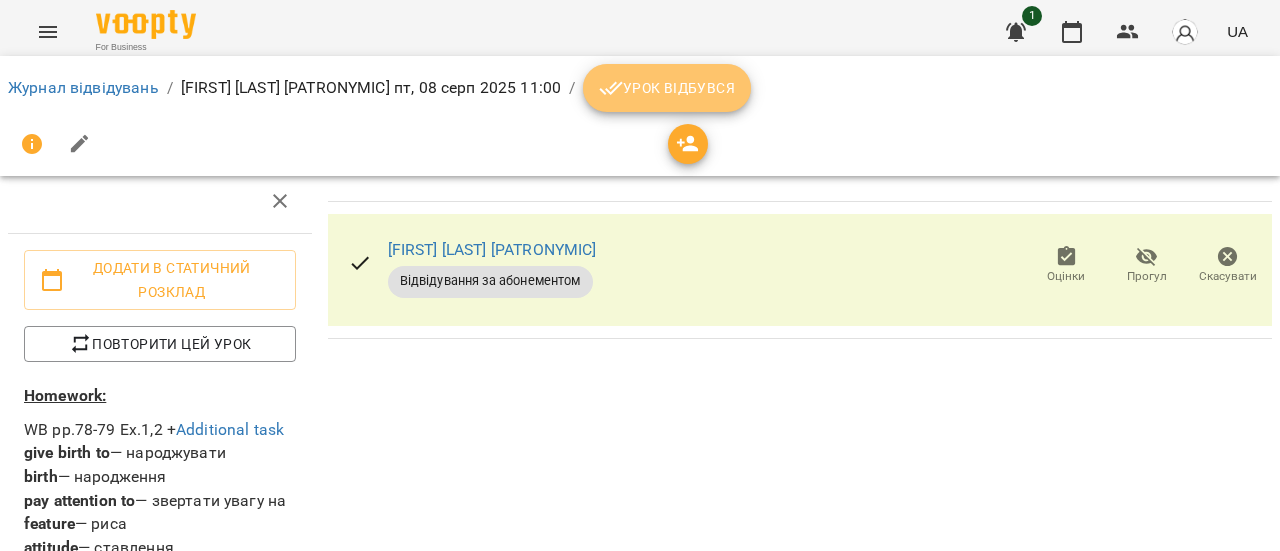 click on "Урок відбувся" at bounding box center (667, 88) 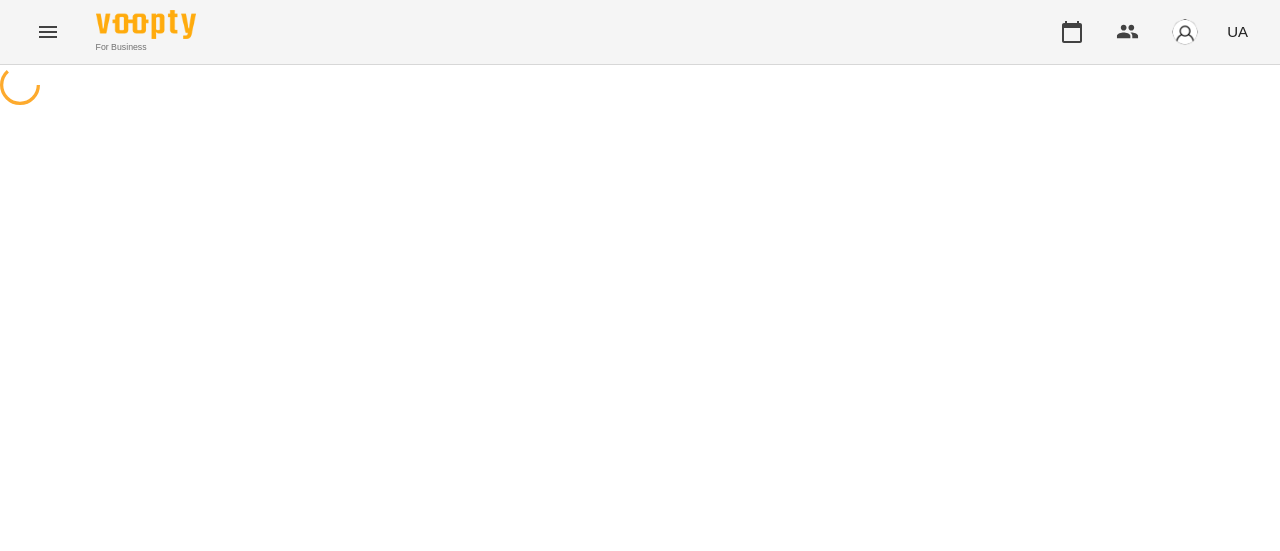 scroll, scrollTop: 0, scrollLeft: 0, axis: both 